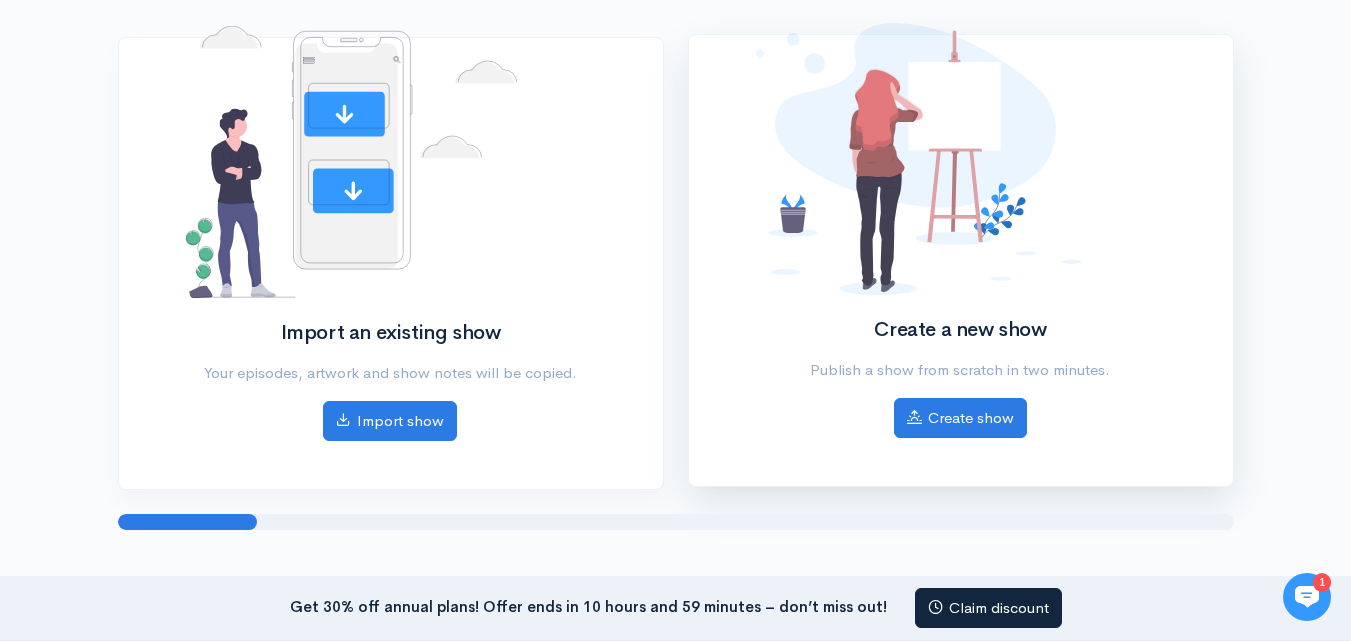 scroll, scrollTop: 0, scrollLeft: 0, axis: both 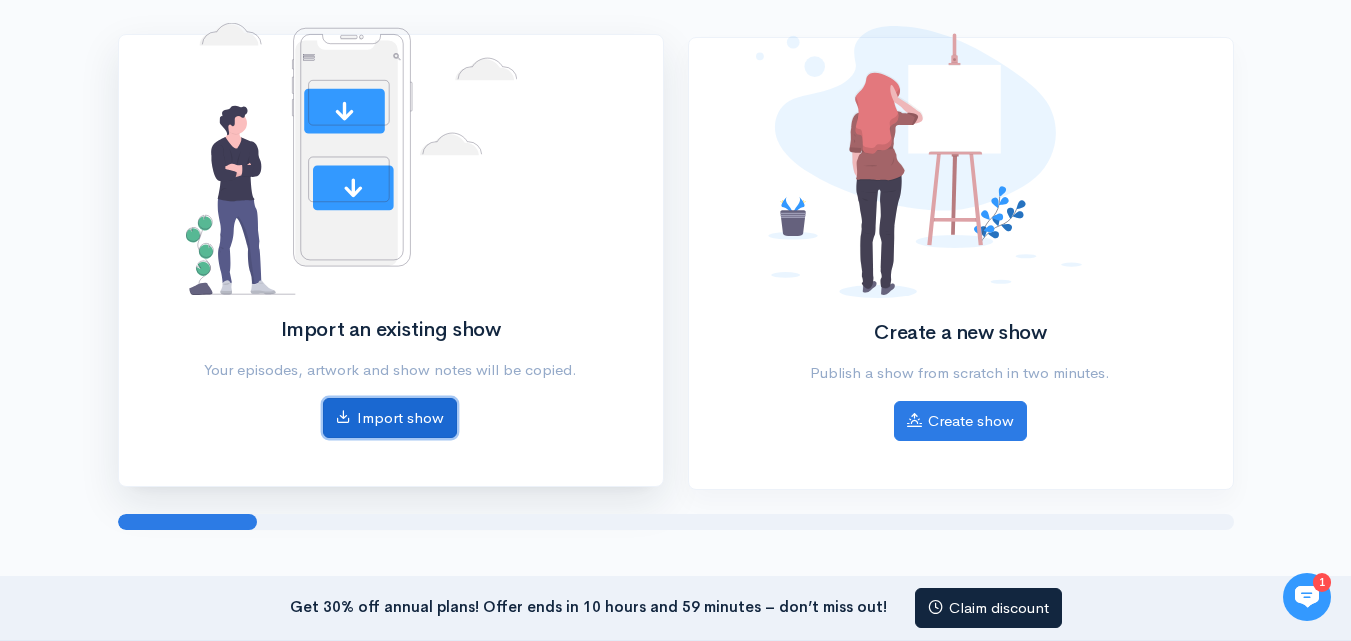 click on "Import show" at bounding box center (390, 418) 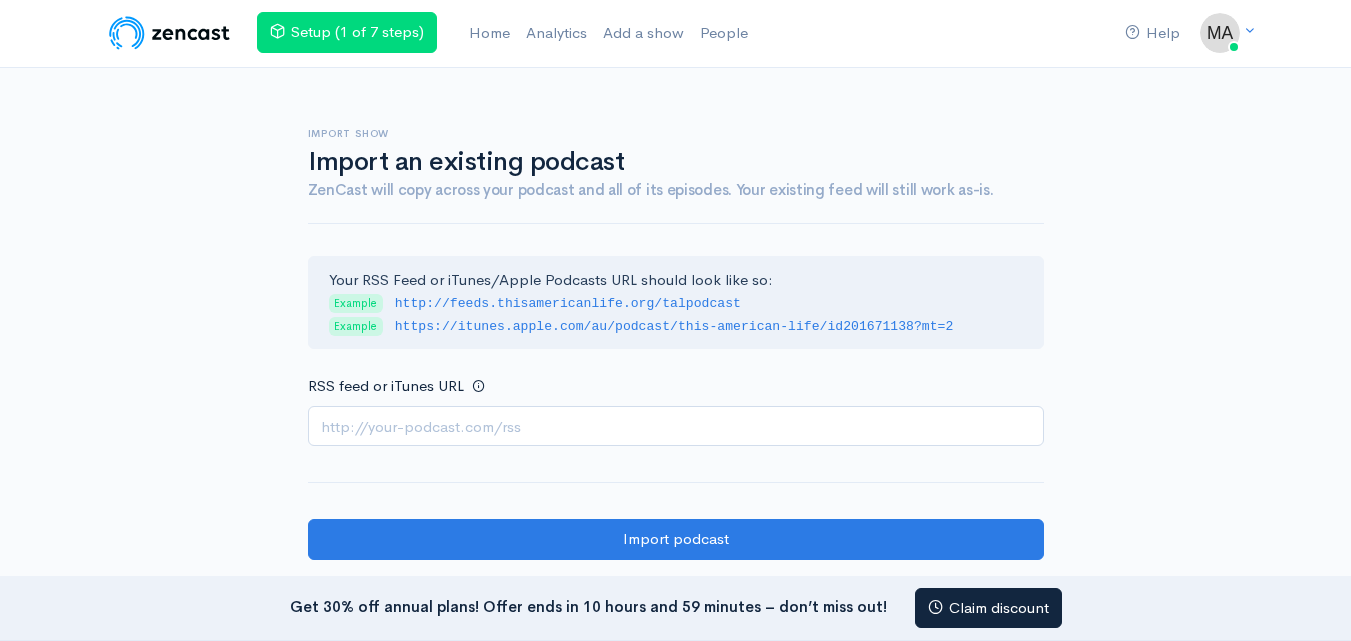 scroll, scrollTop: 0, scrollLeft: 0, axis: both 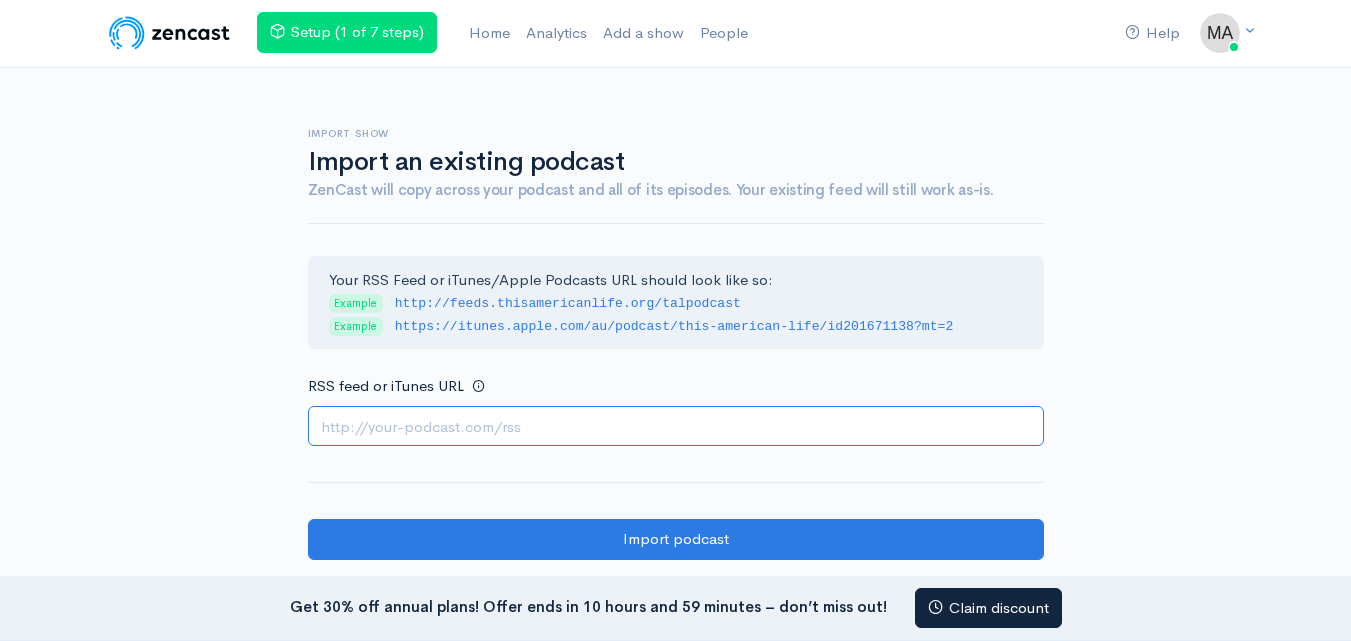 click on "RSS feed or iTunes URL" at bounding box center [676, 426] 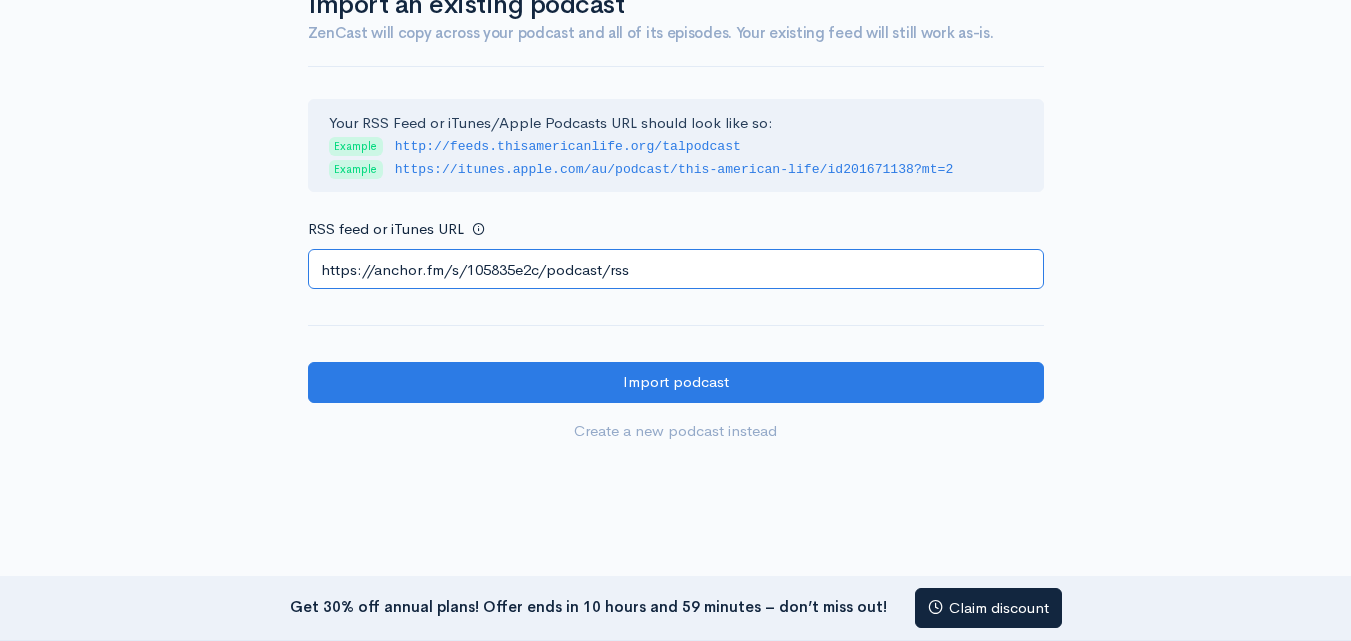 scroll, scrollTop: 300, scrollLeft: 0, axis: vertical 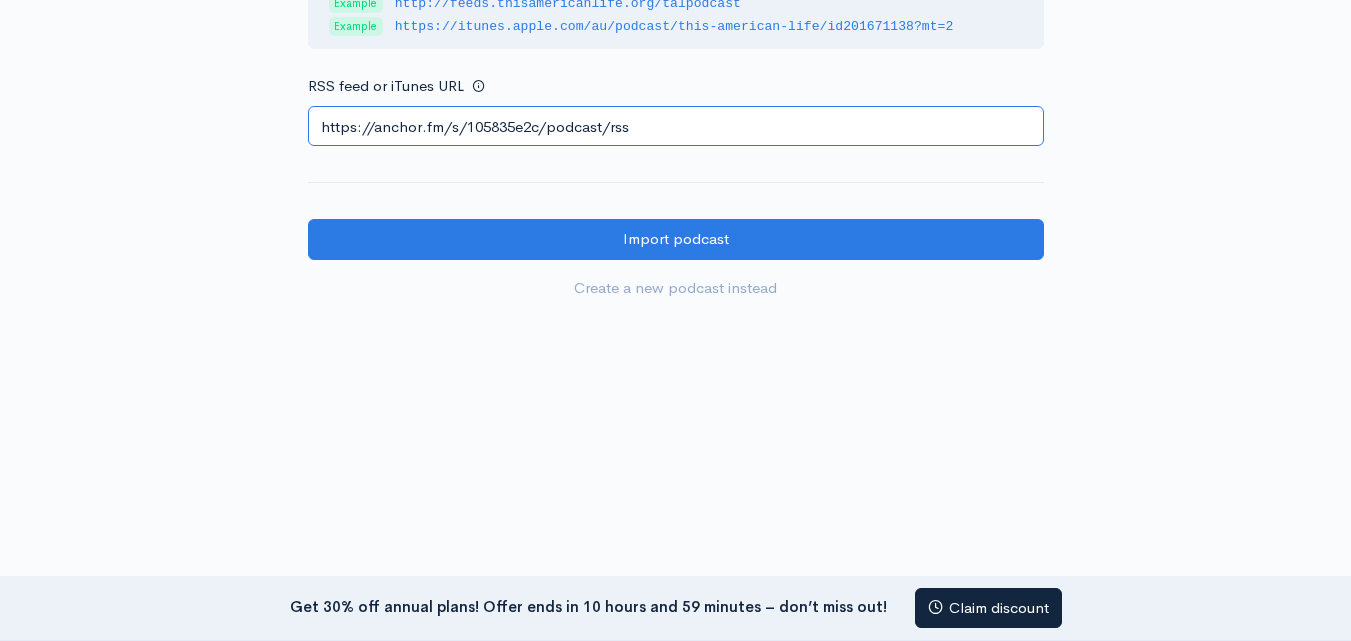 type on "https://anchor.fm/s/105835e2c/podcast/rss" 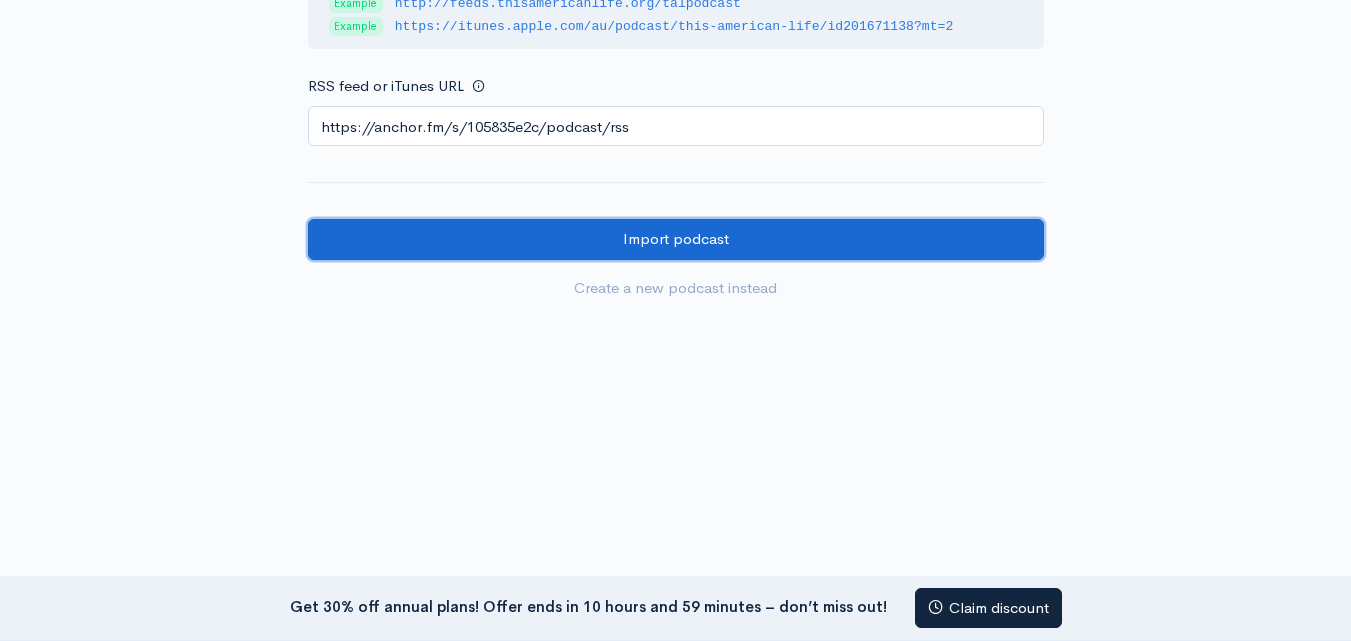 click on "Import podcast" at bounding box center (676, 239) 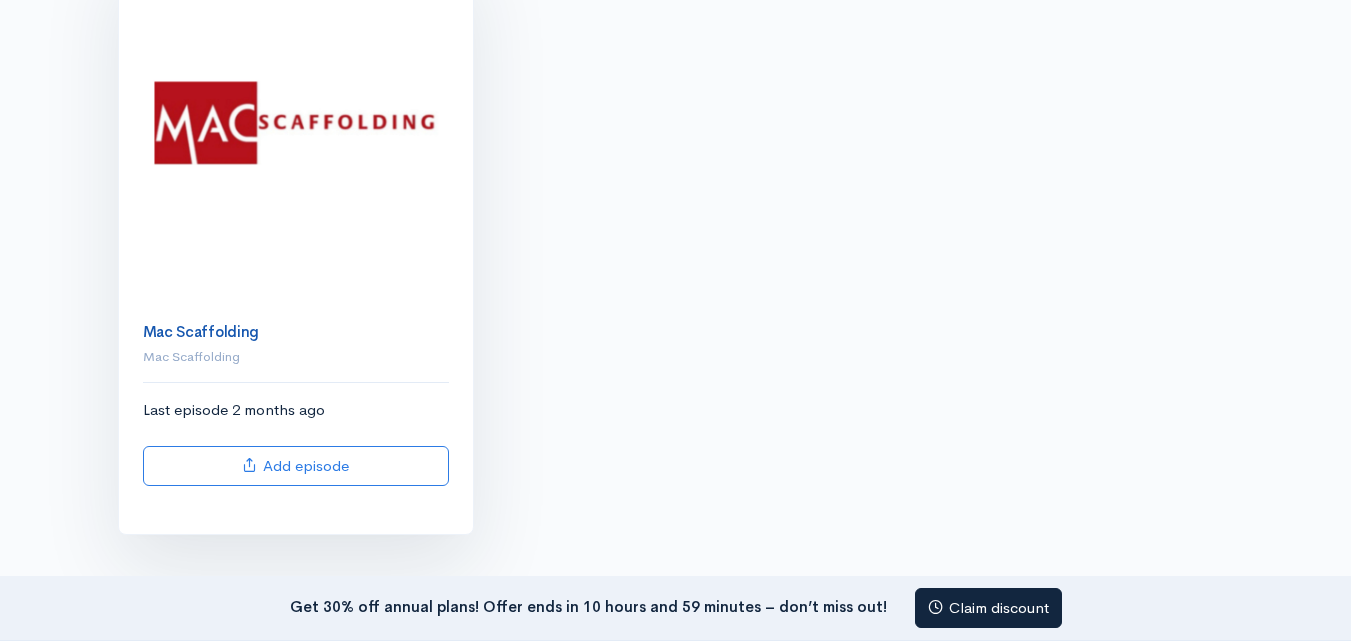 scroll, scrollTop: 300, scrollLeft: 0, axis: vertical 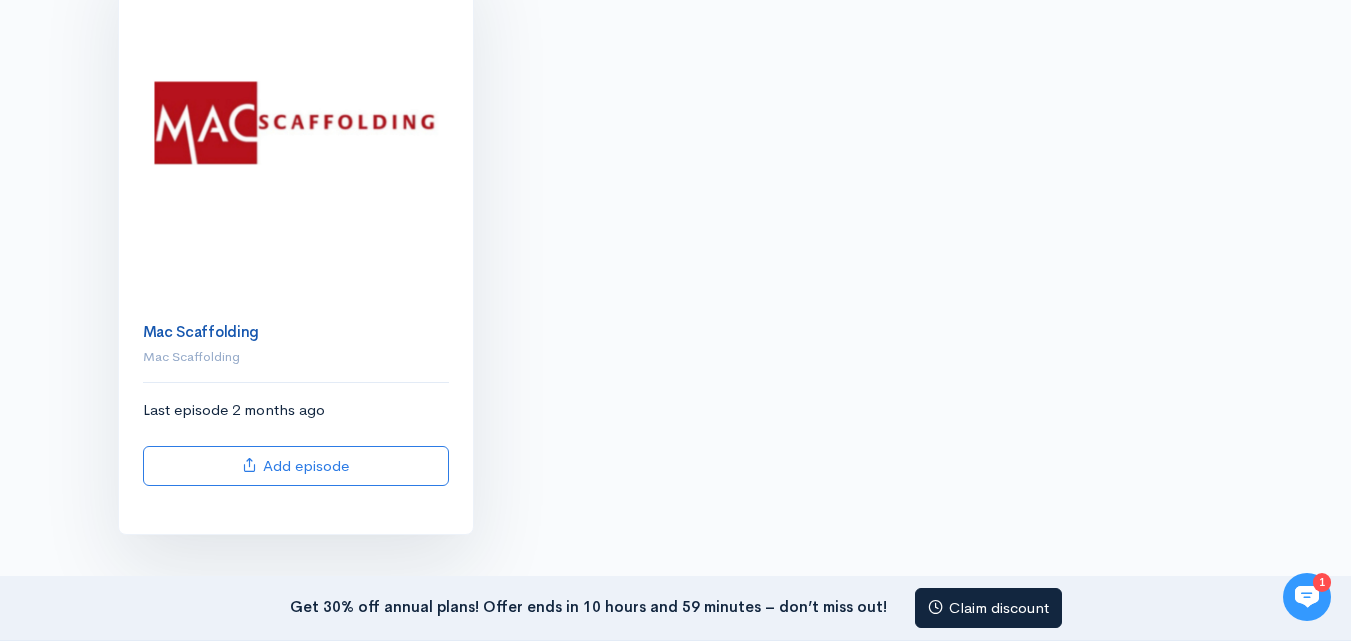 click on "Mac Scaffolding" at bounding box center (201, 331) 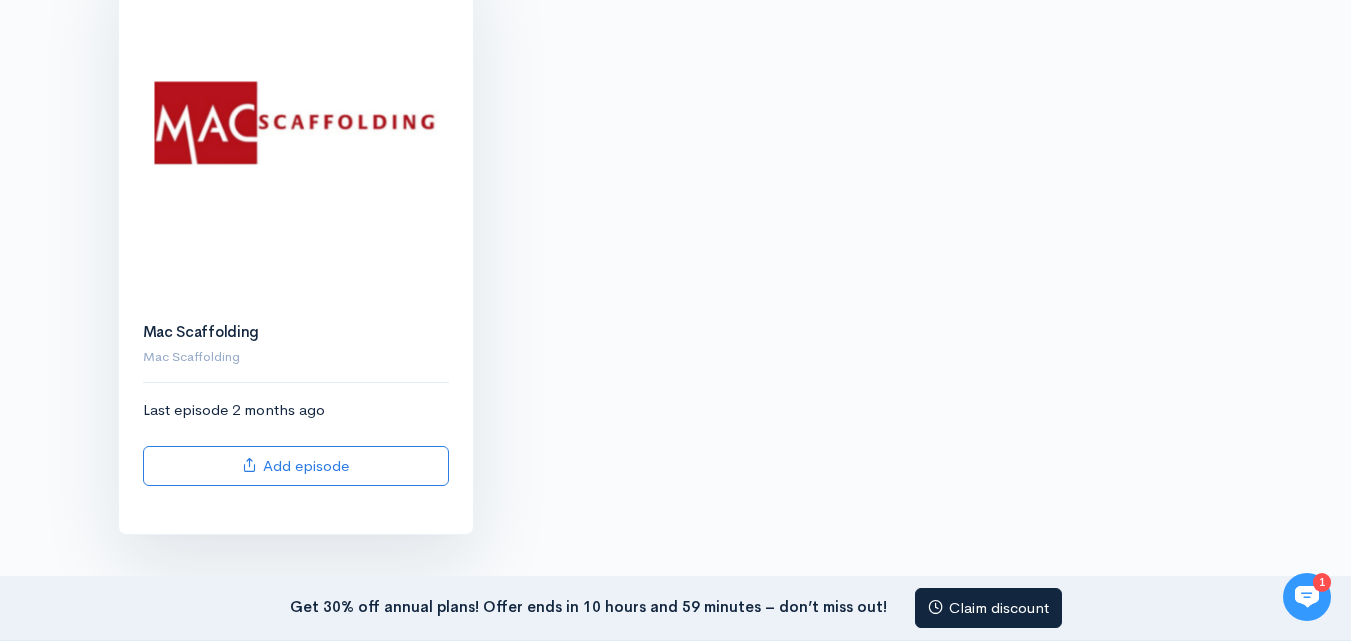 scroll, scrollTop: 0, scrollLeft: 0, axis: both 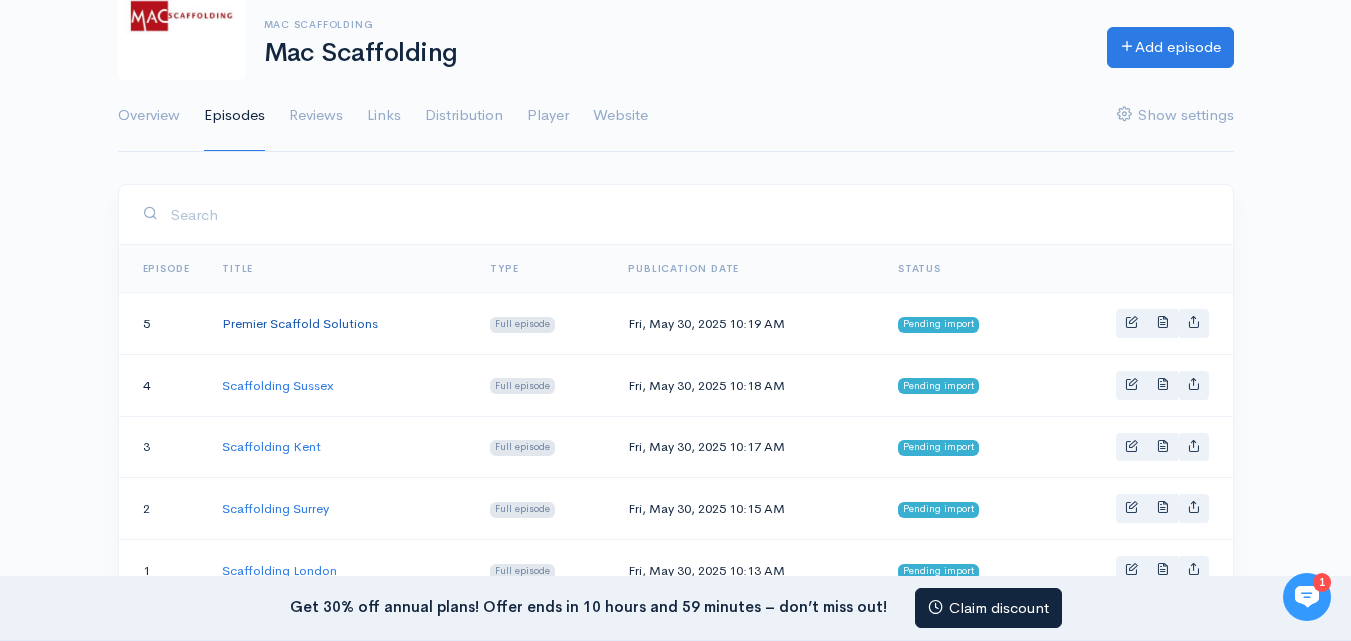 click on "Premier Scaffold Solutions" at bounding box center (300, 323) 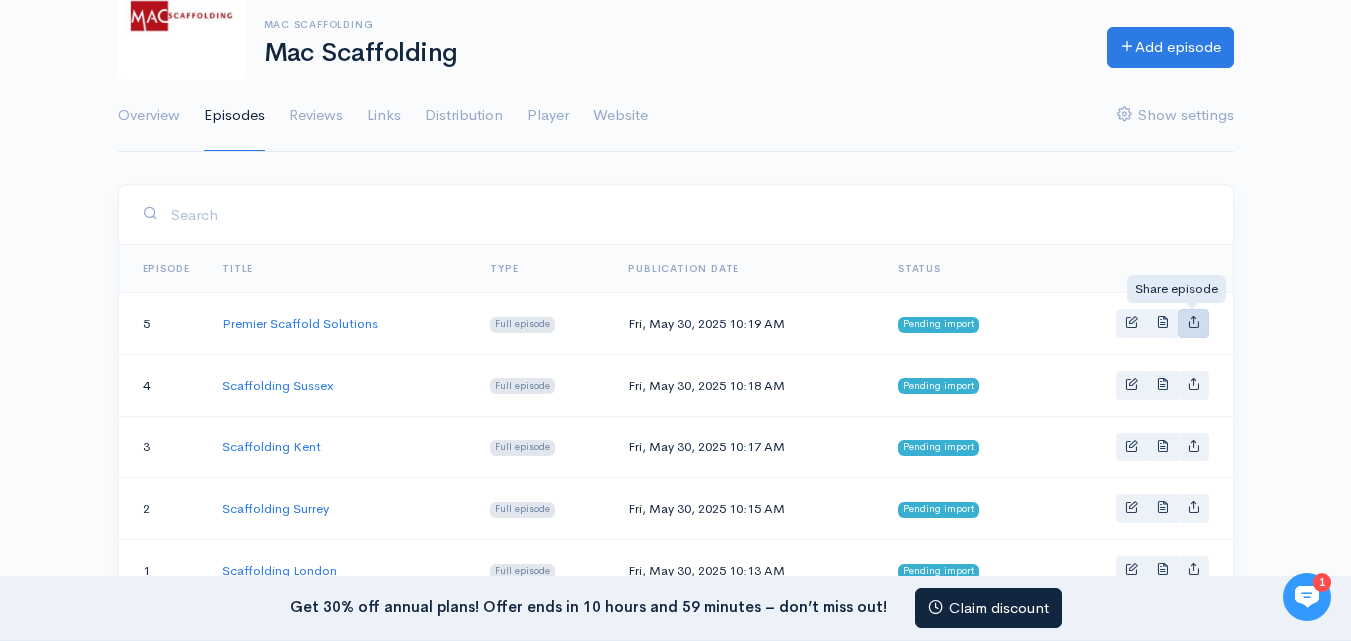 click at bounding box center [1193, 321] 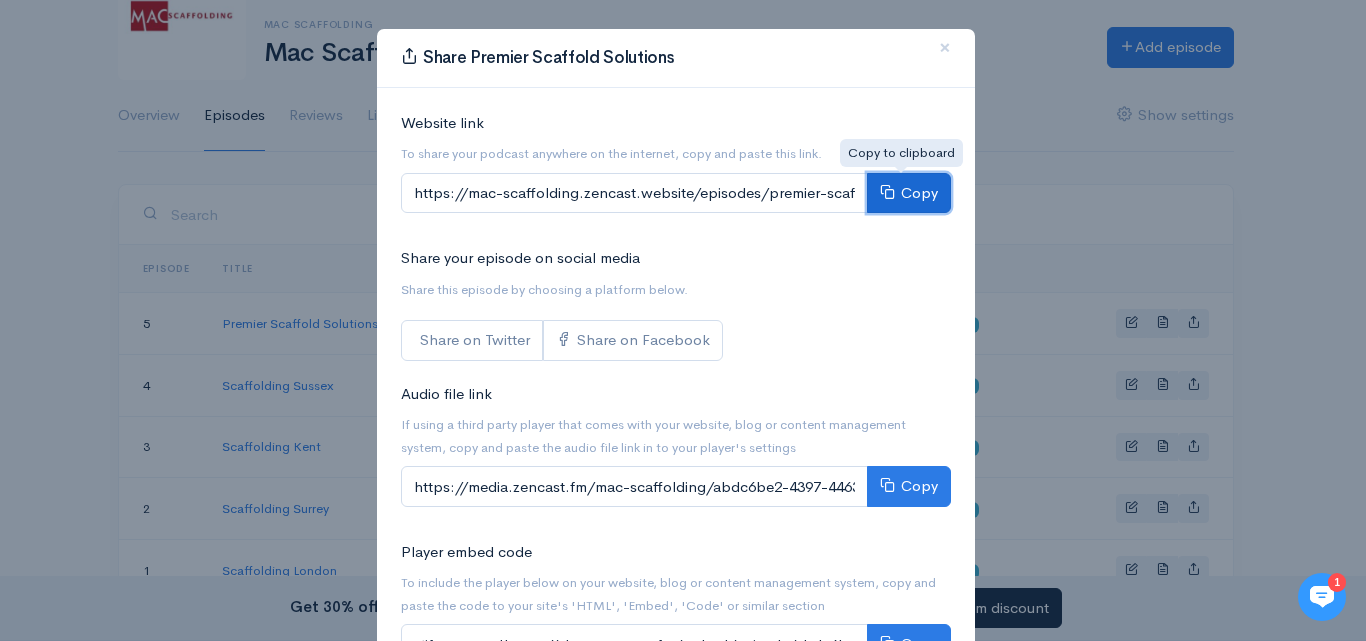 click on "Copy" at bounding box center (909, 193) 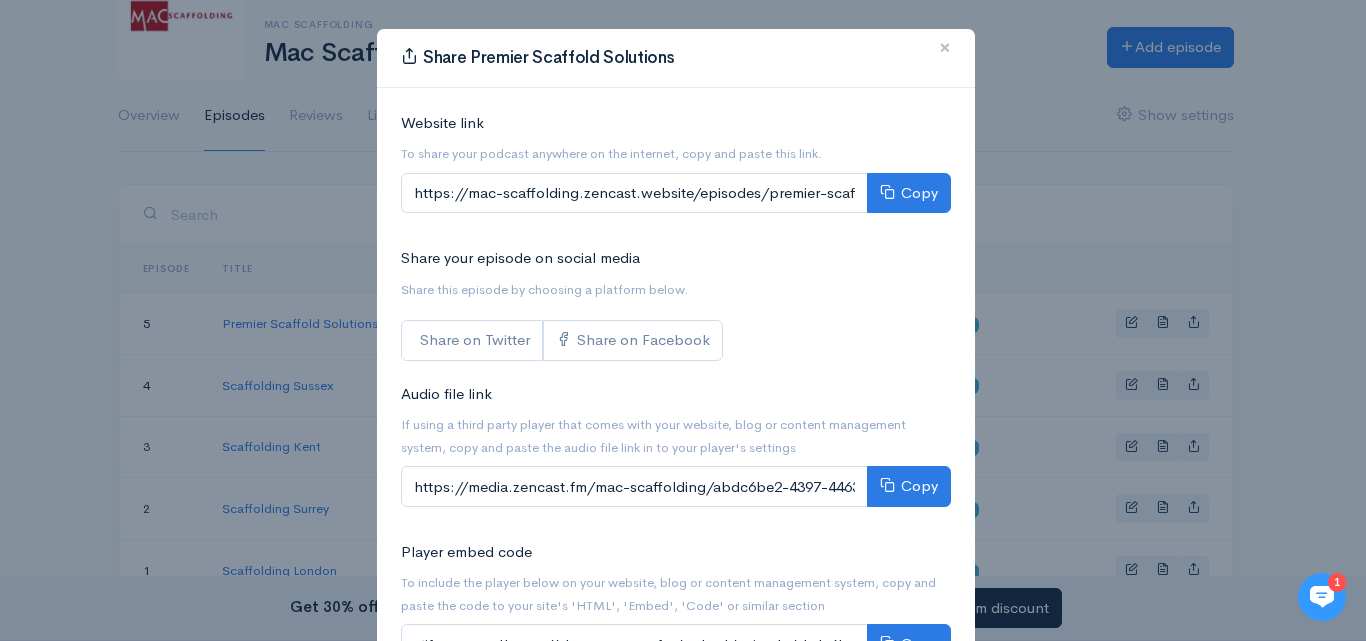 click on "×" at bounding box center (945, 47) 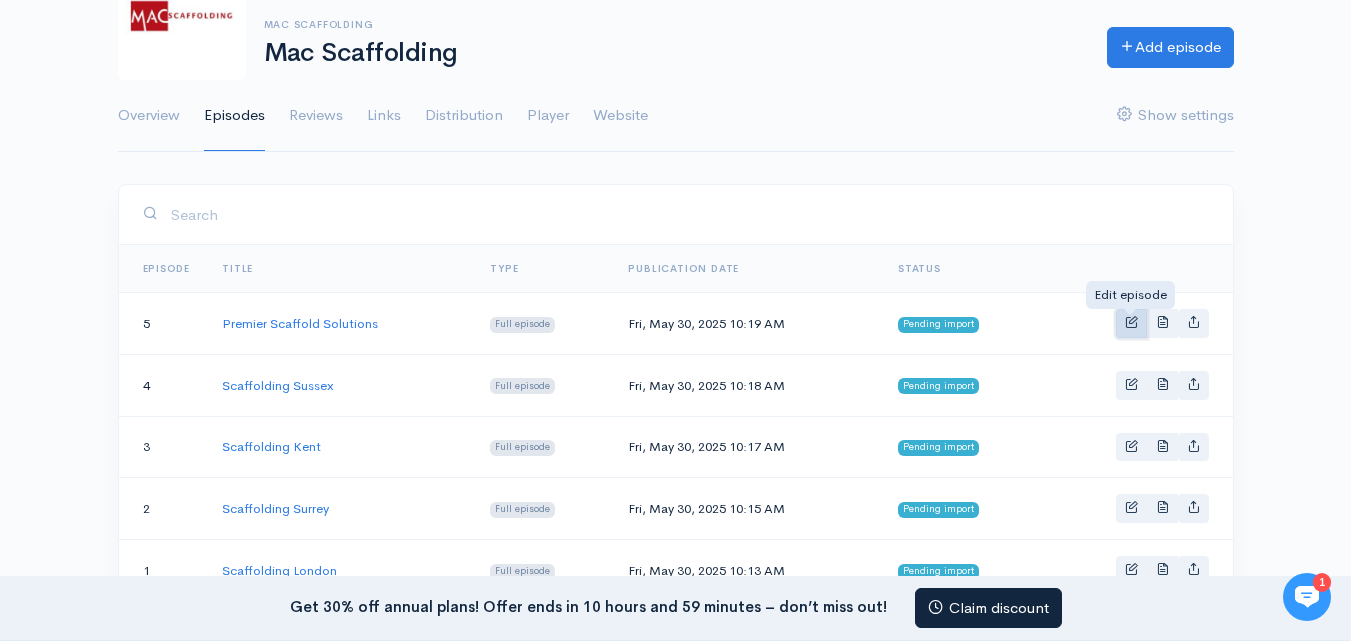 click at bounding box center (1131, 321) 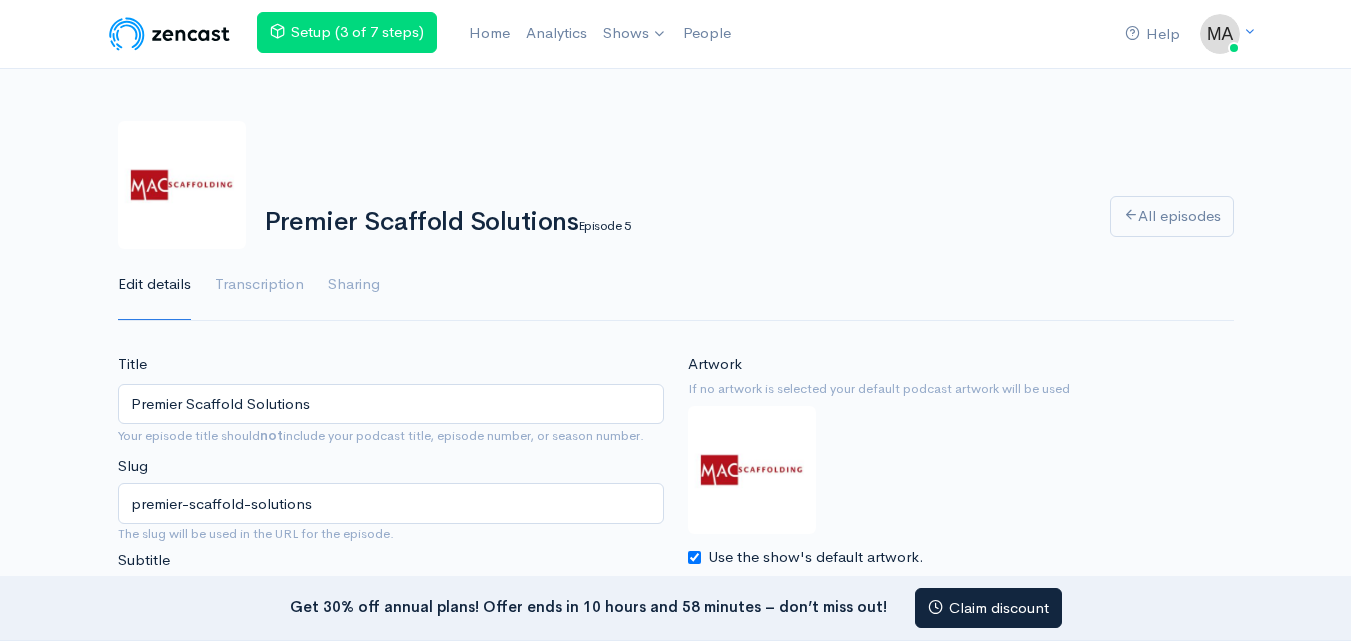 scroll, scrollTop: 0, scrollLeft: 0, axis: both 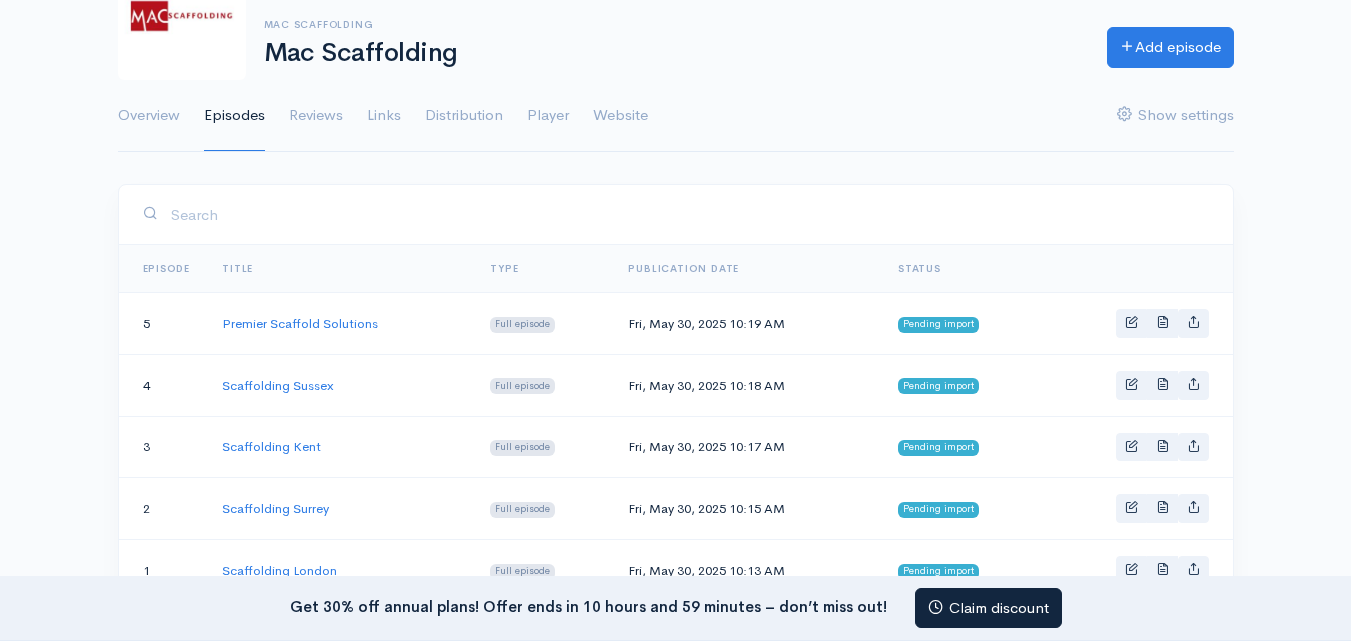 click on "Premier Scaffold Solutions" at bounding box center (300, 323) 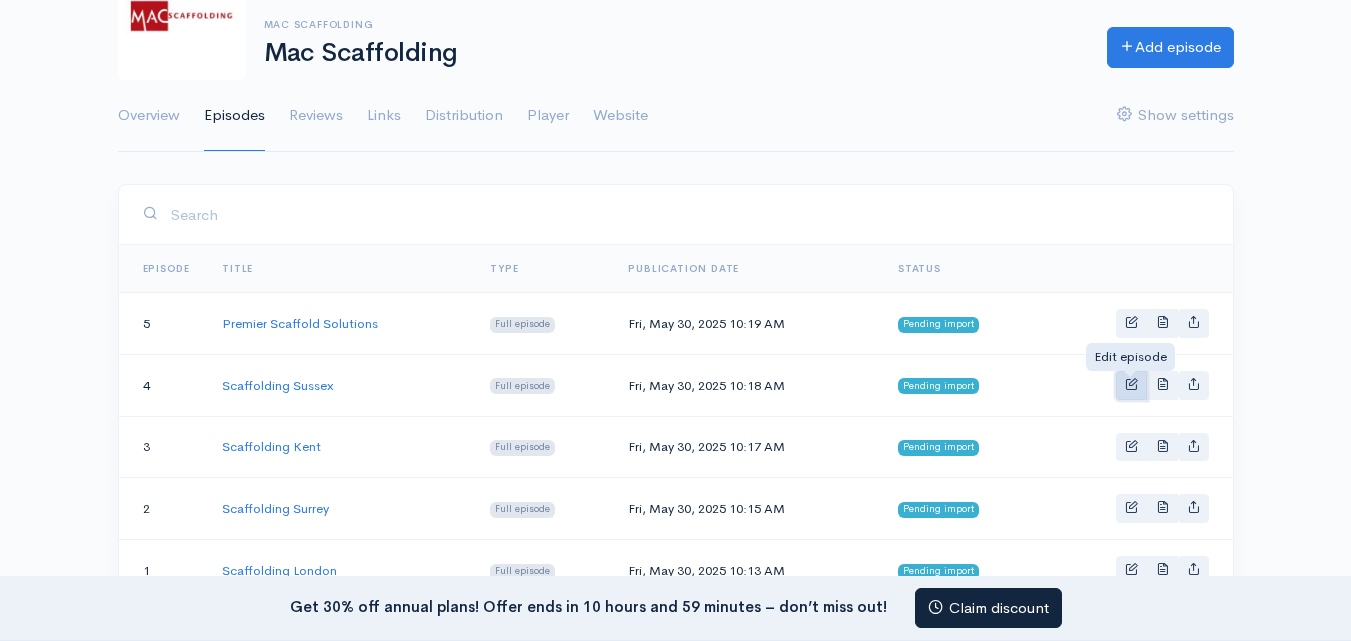 click at bounding box center (1131, 383) 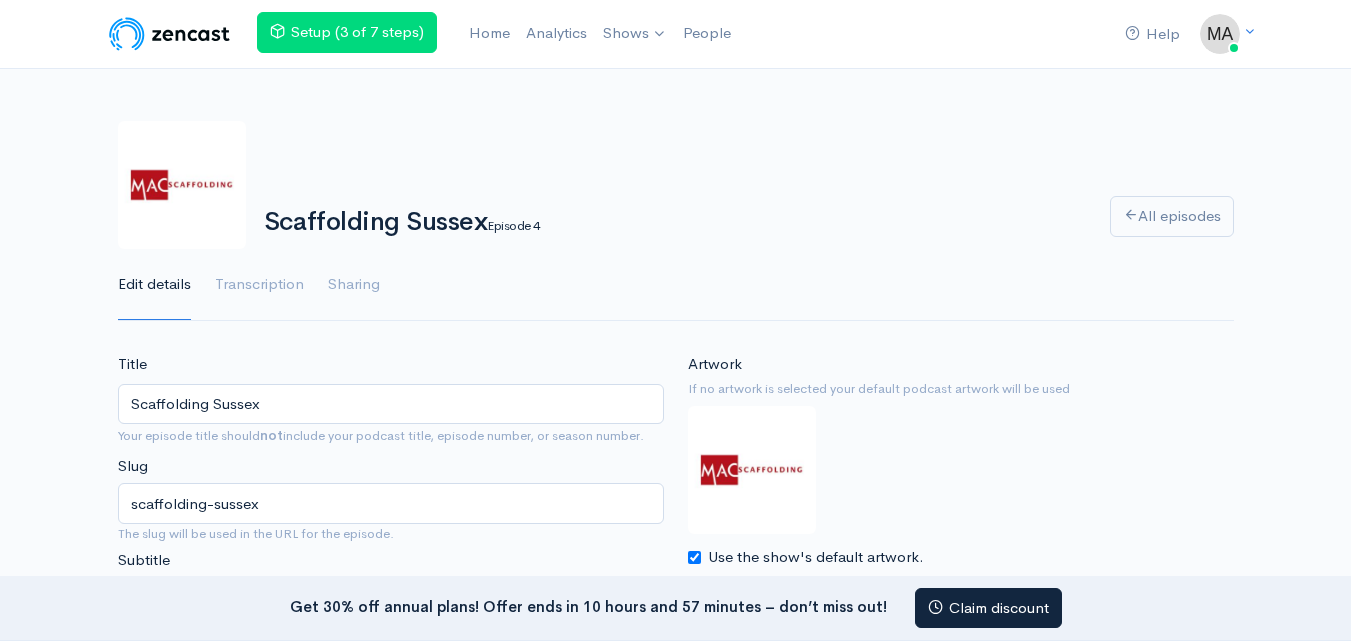 scroll, scrollTop: 0, scrollLeft: 0, axis: both 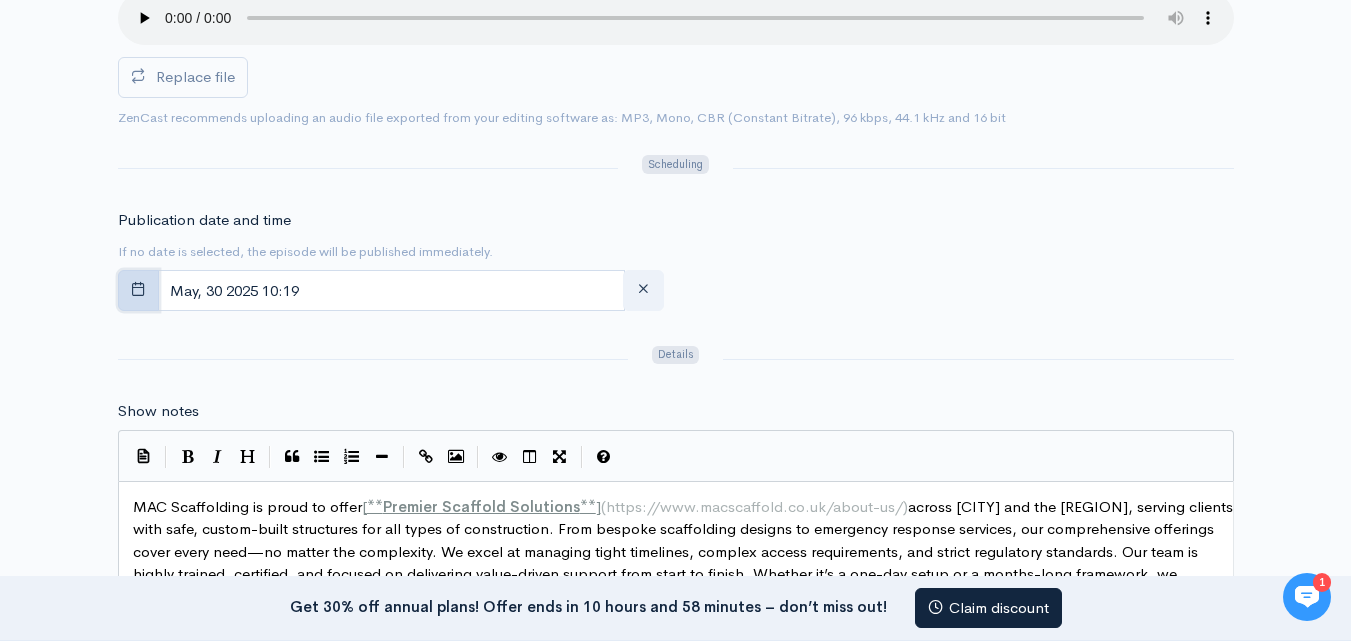 click at bounding box center (138, 288) 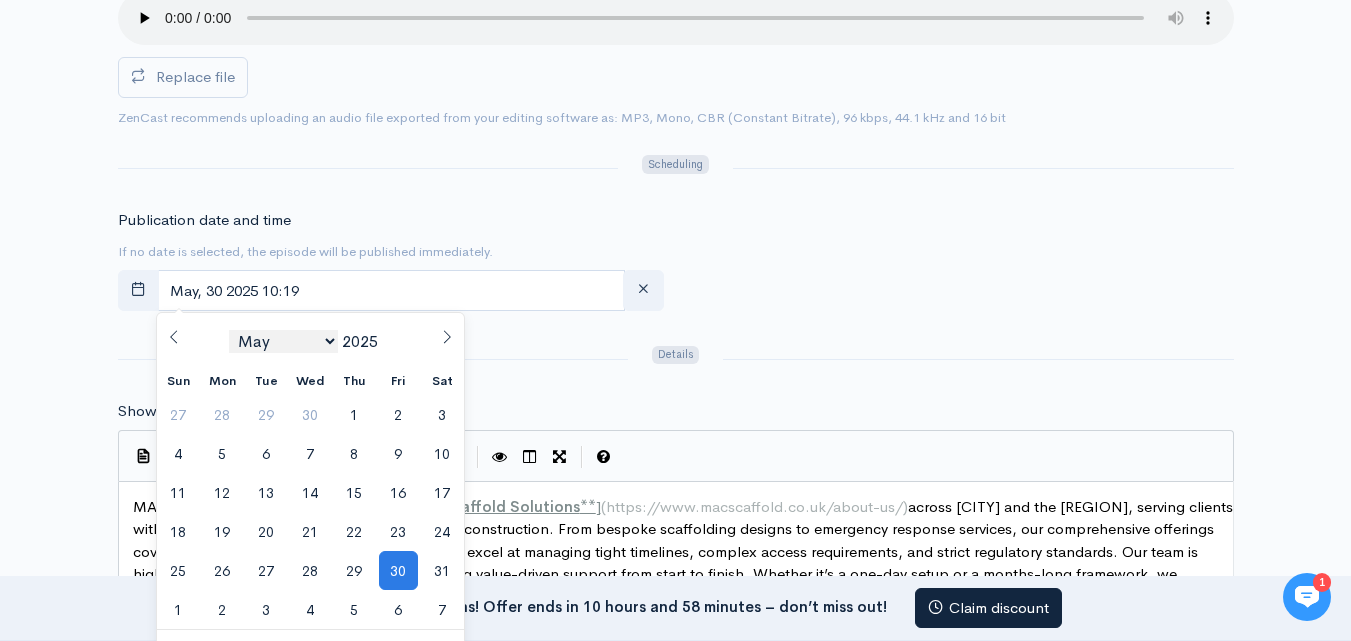 click on "January February March April May June July August September October November December" at bounding box center (283, 341) 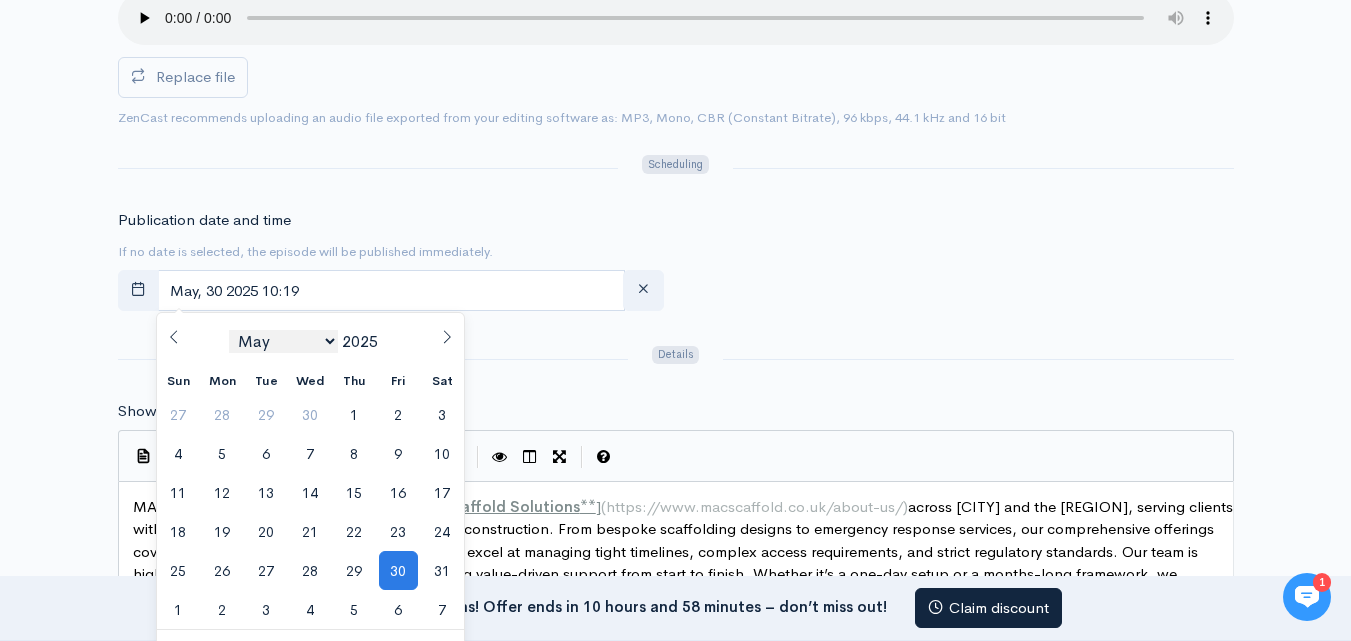 select on "7" 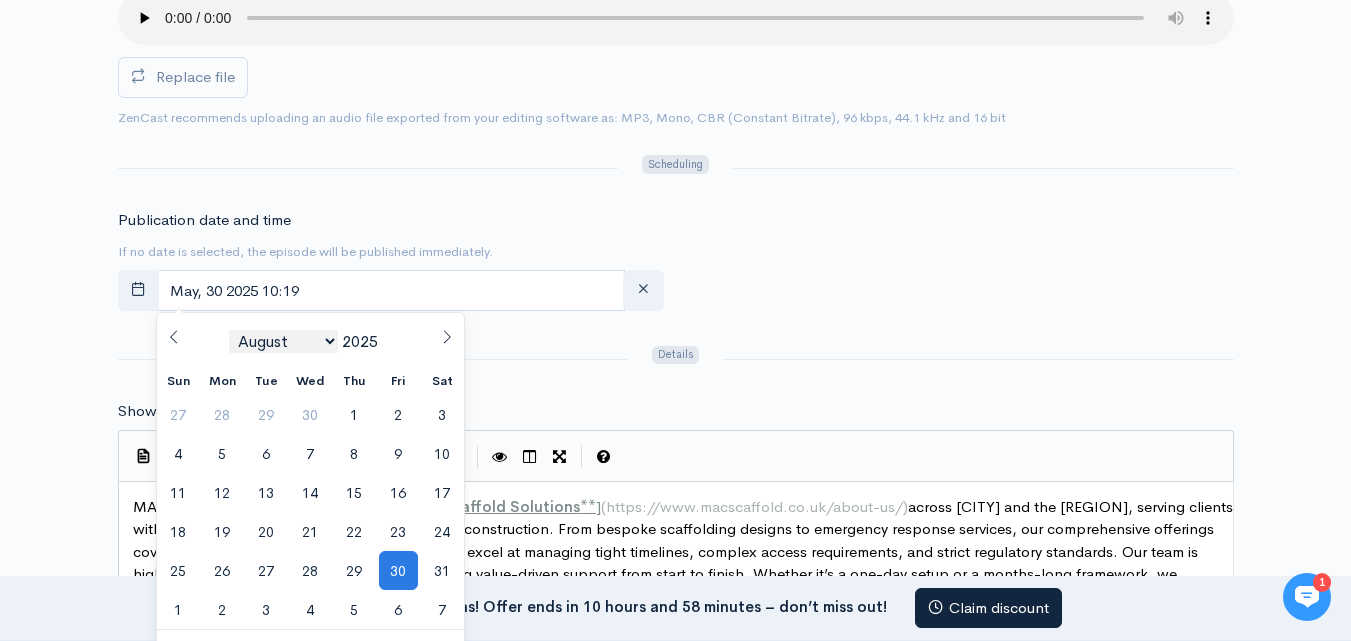 click on "January February March April May June July August September October November December" at bounding box center [283, 341] 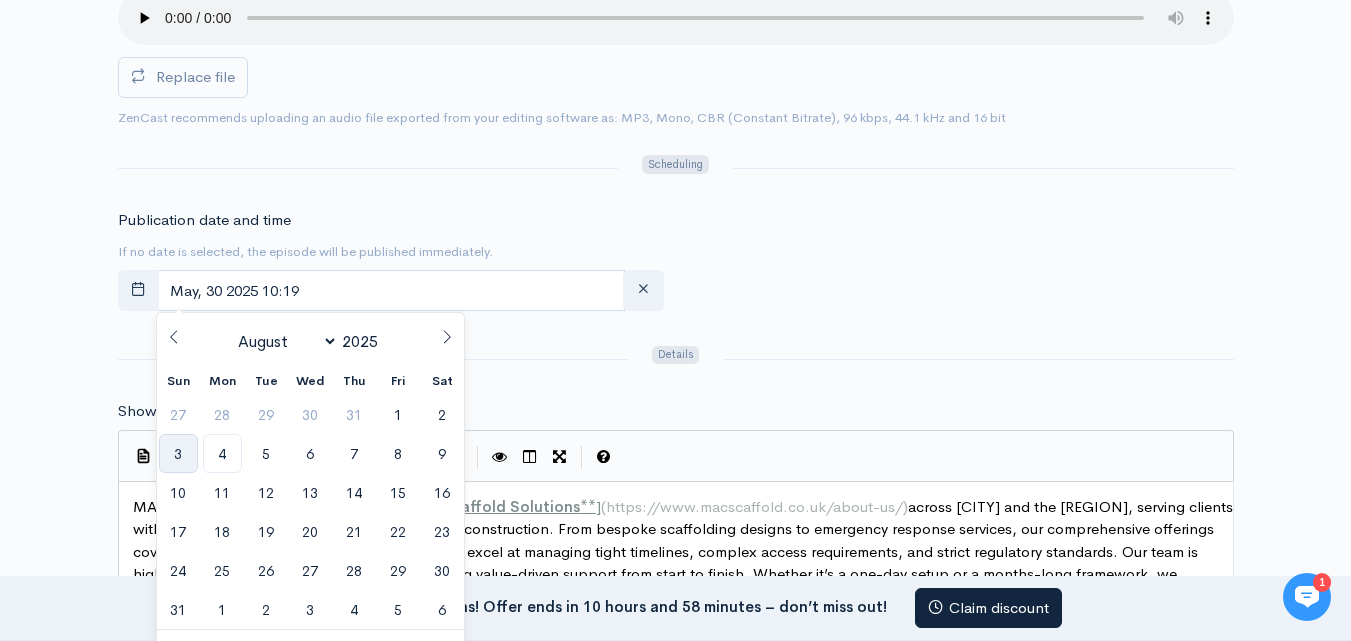 click on "3" at bounding box center [178, 453] 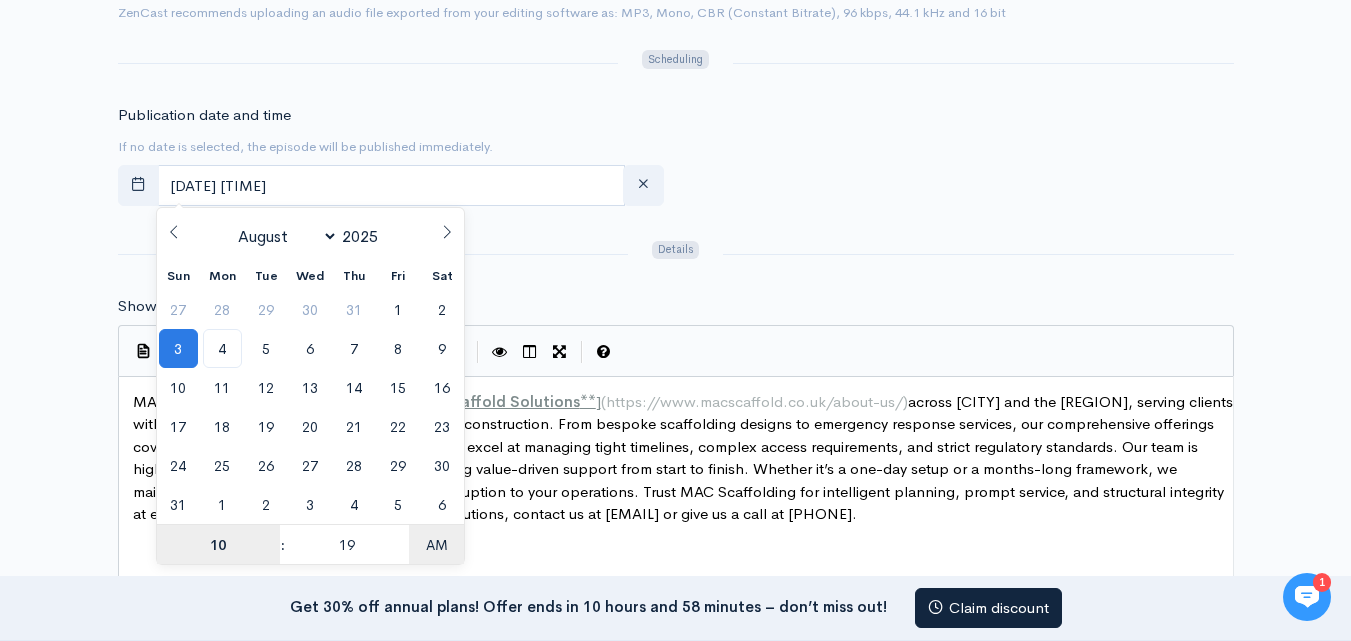 scroll, scrollTop: 928, scrollLeft: 0, axis: vertical 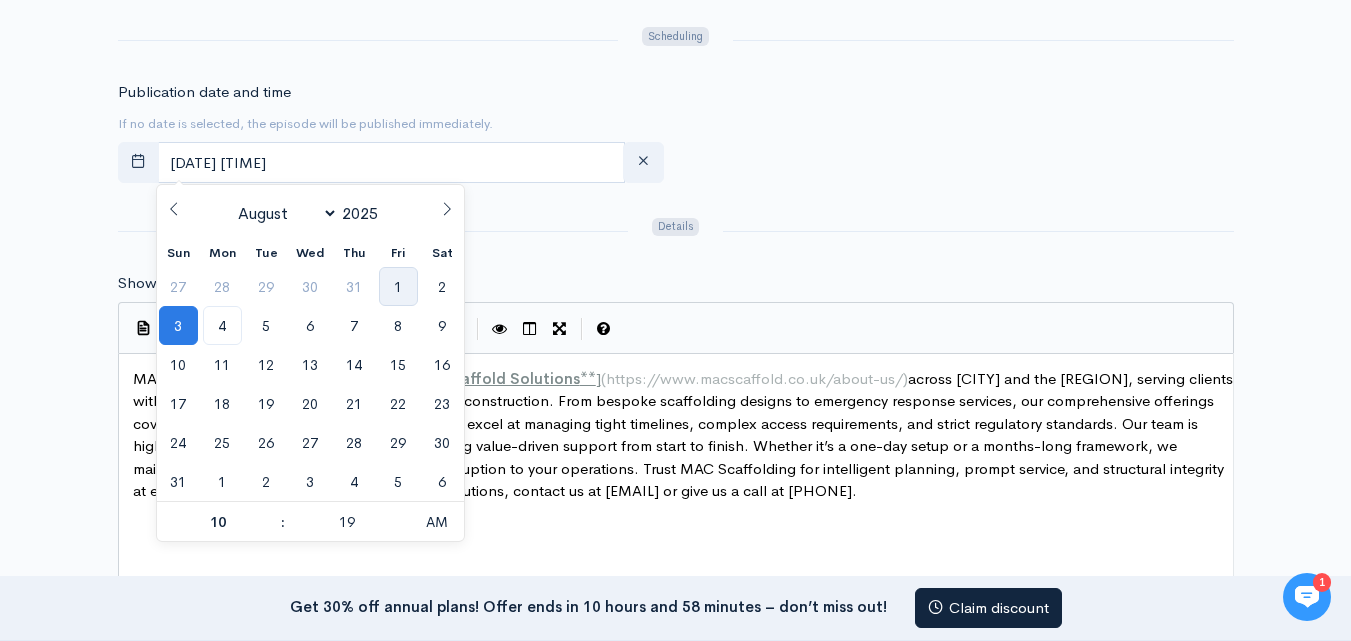 click on "1" at bounding box center (398, 286) 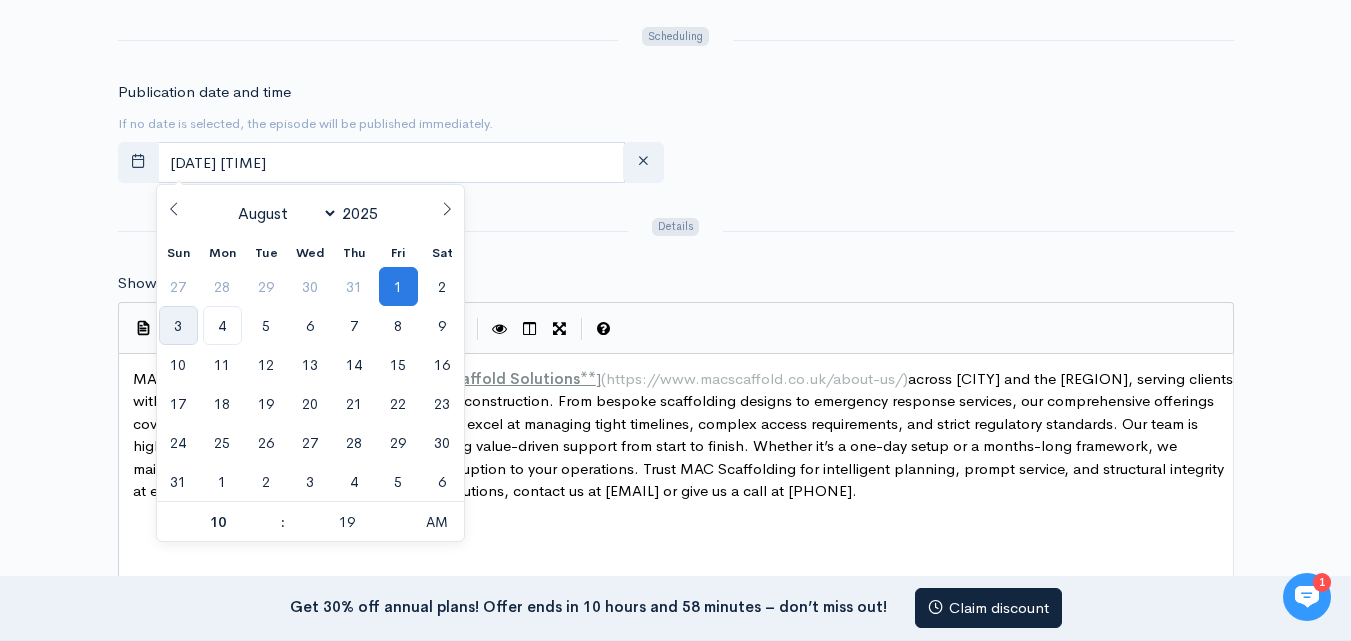 click on "3" at bounding box center (178, 325) 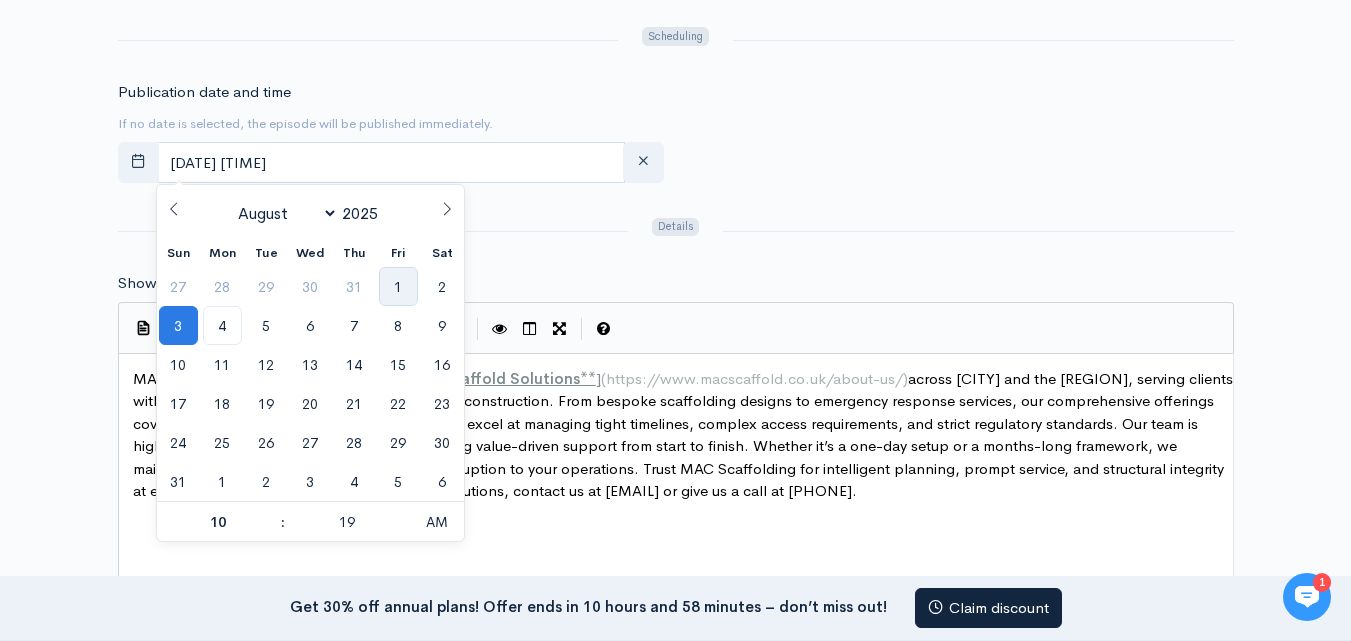 click on "1" at bounding box center (398, 286) 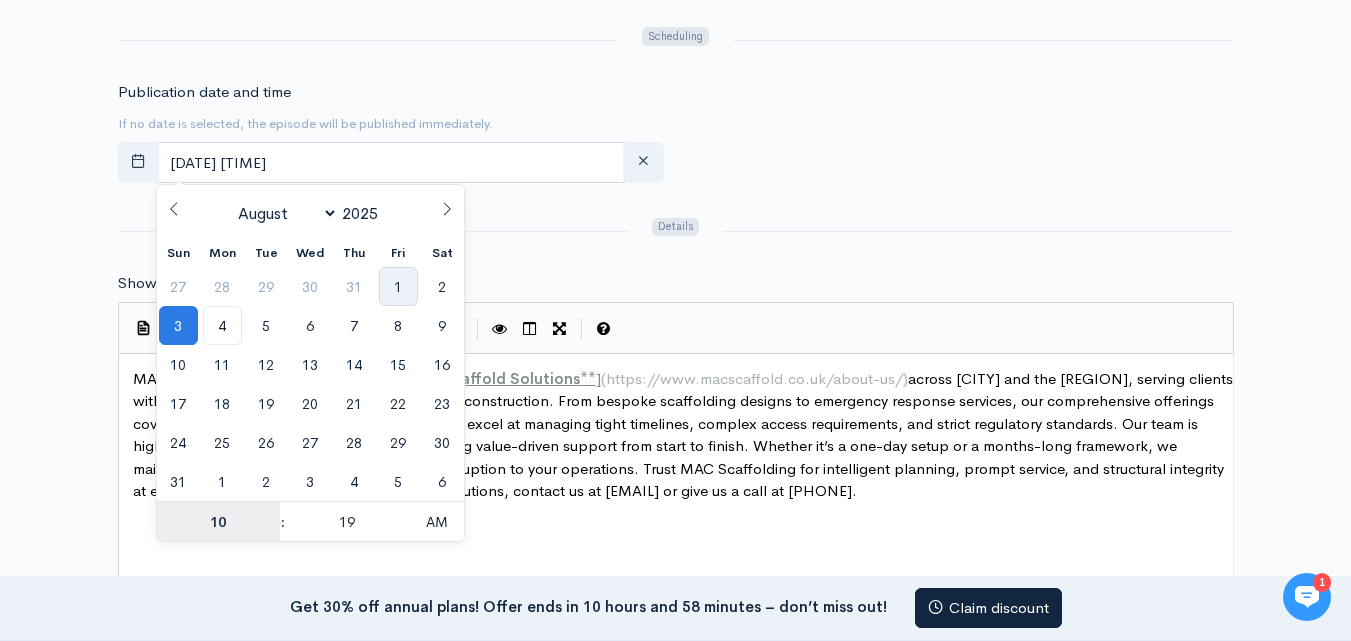 type on "August, 01 2025 10:19" 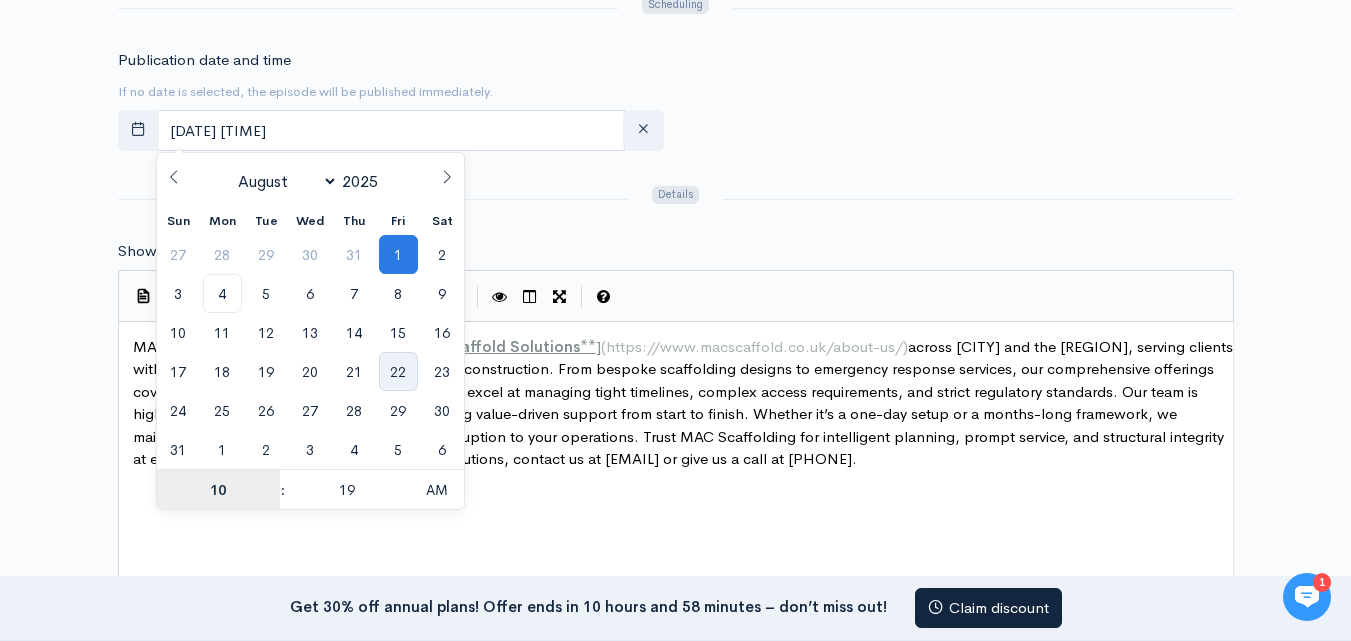 scroll, scrollTop: 928, scrollLeft: 0, axis: vertical 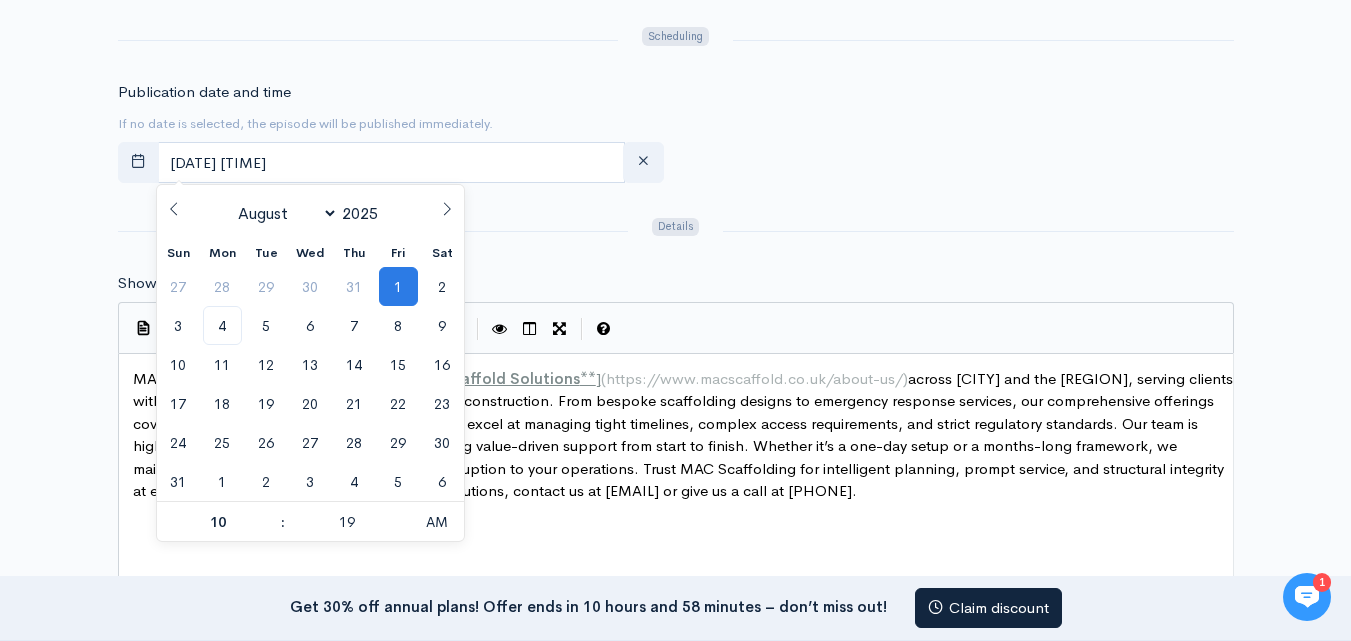click at bounding box center (373, 231) 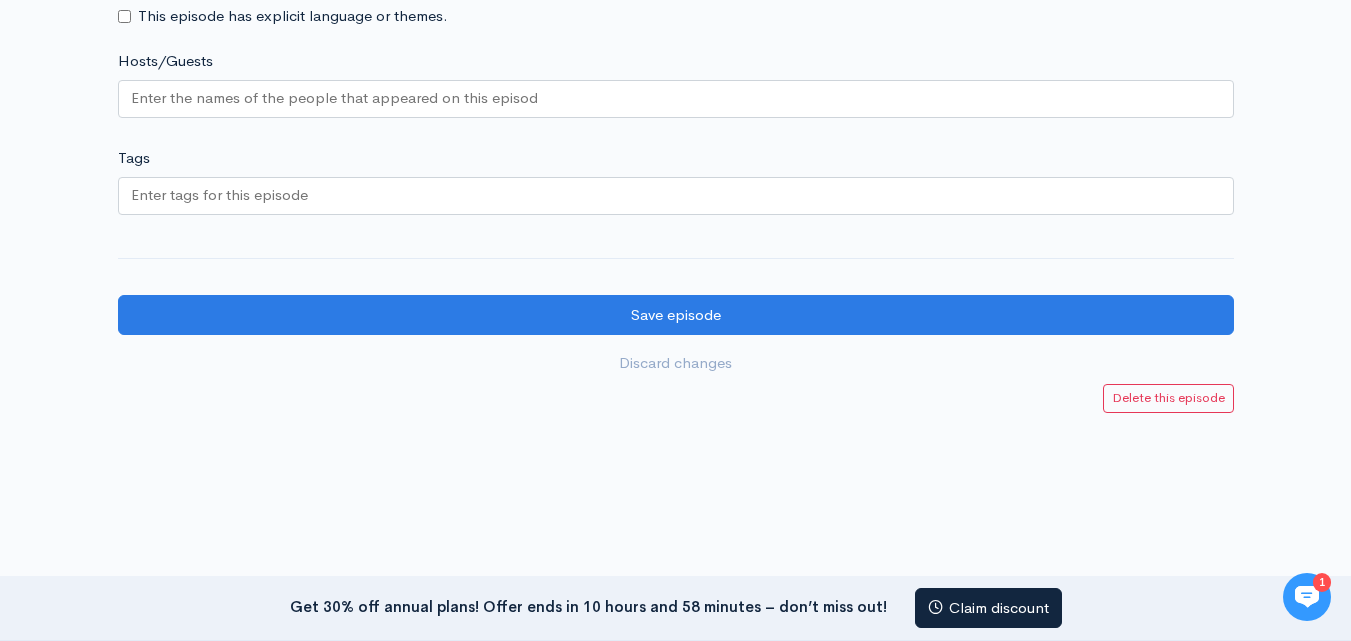 scroll, scrollTop: 1819, scrollLeft: 0, axis: vertical 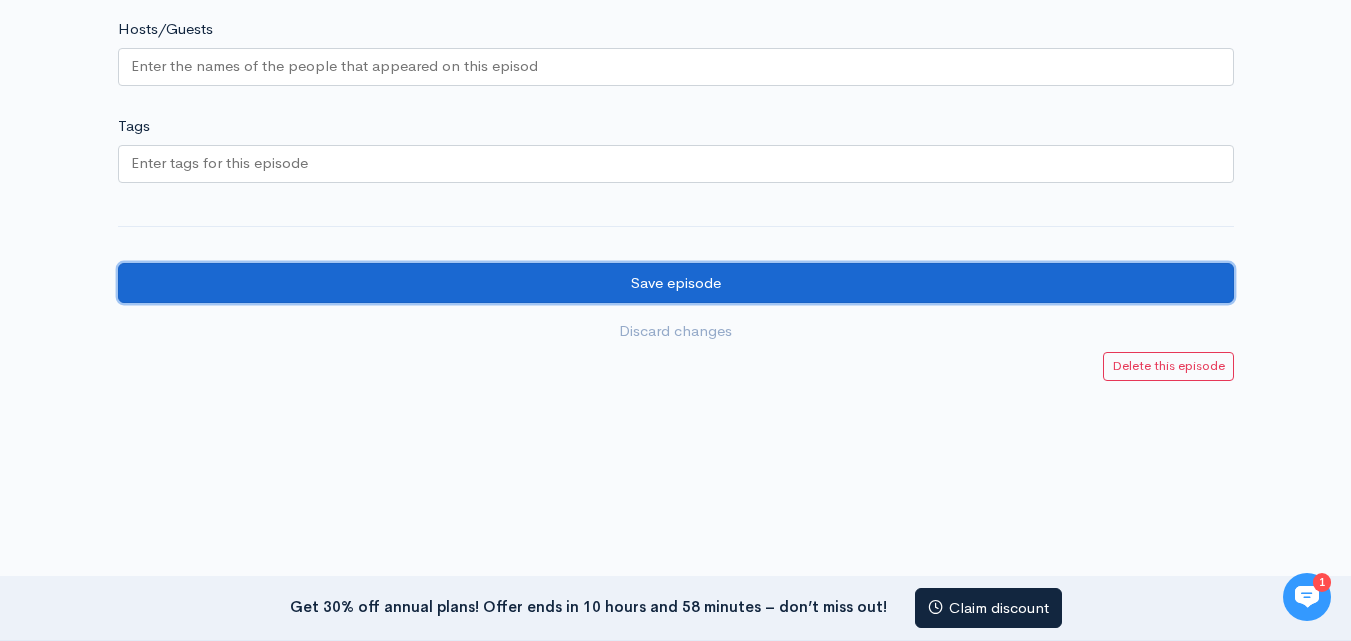 click on "Save episode" at bounding box center (676, 283) 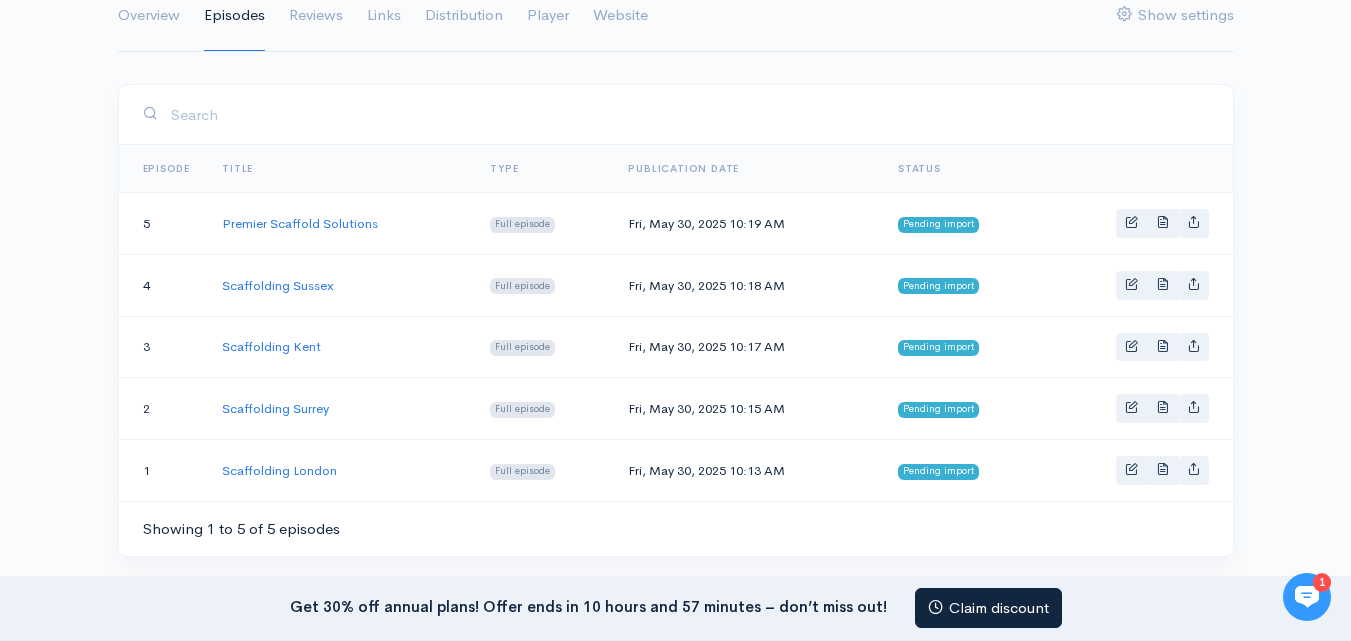 scroll, scrollTop: 269, scrollLeft: 0, axis: vertical 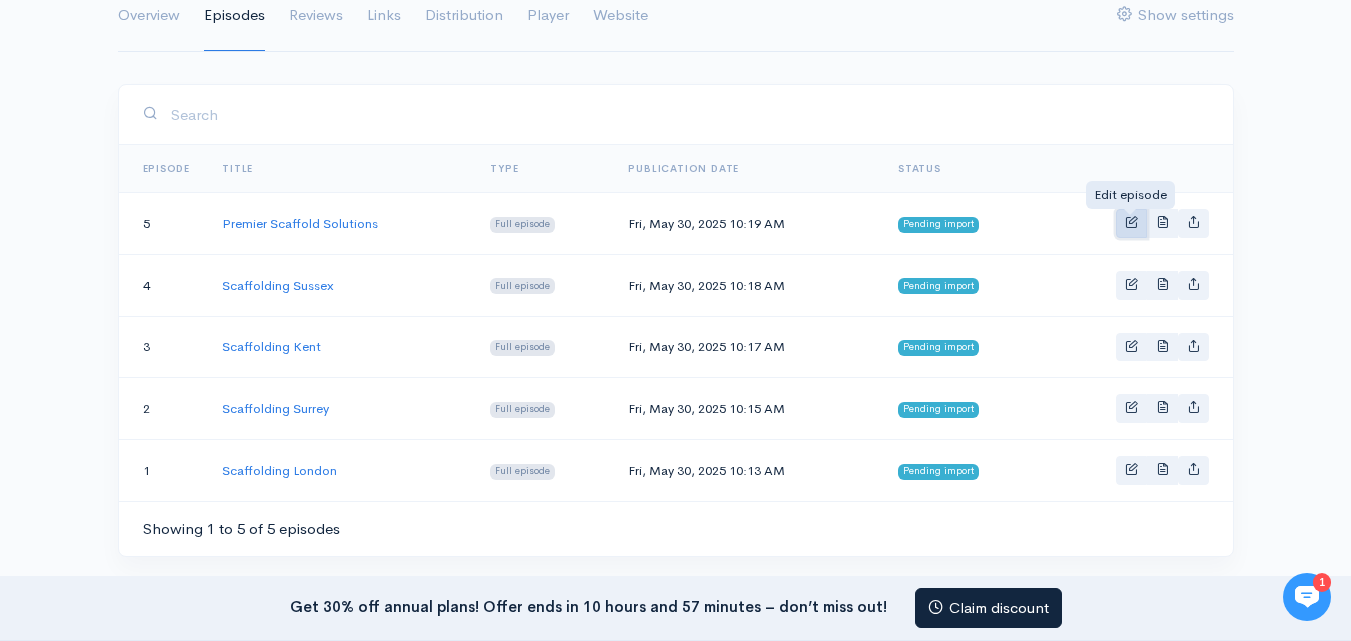 click at bounding box center [1131, 221] 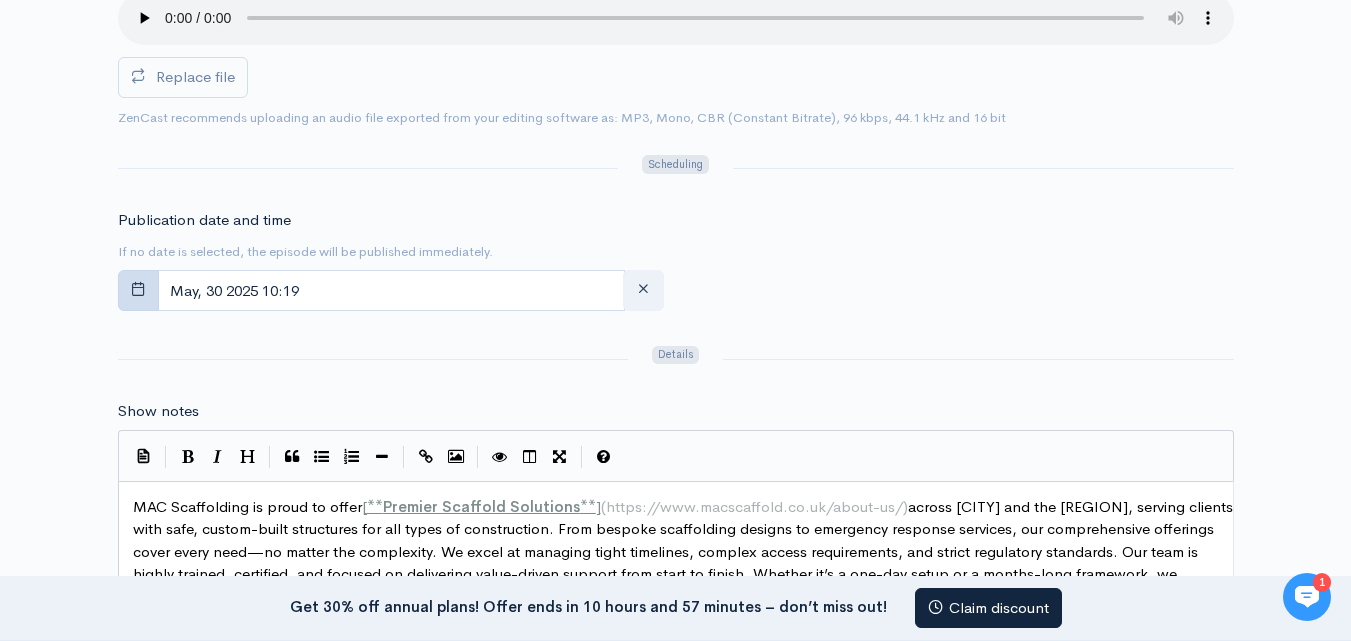 scroll, scrollTop: 0, scrollLeft: 0, axis: both 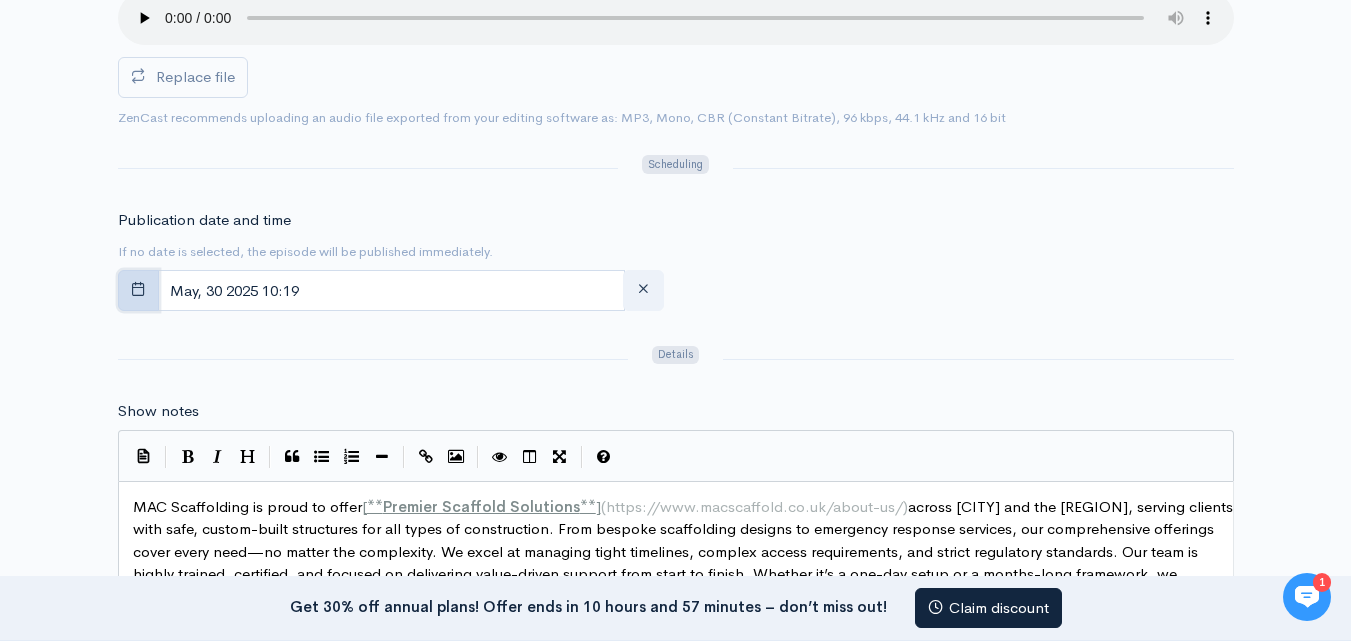 click at bounding box center [138, 288] 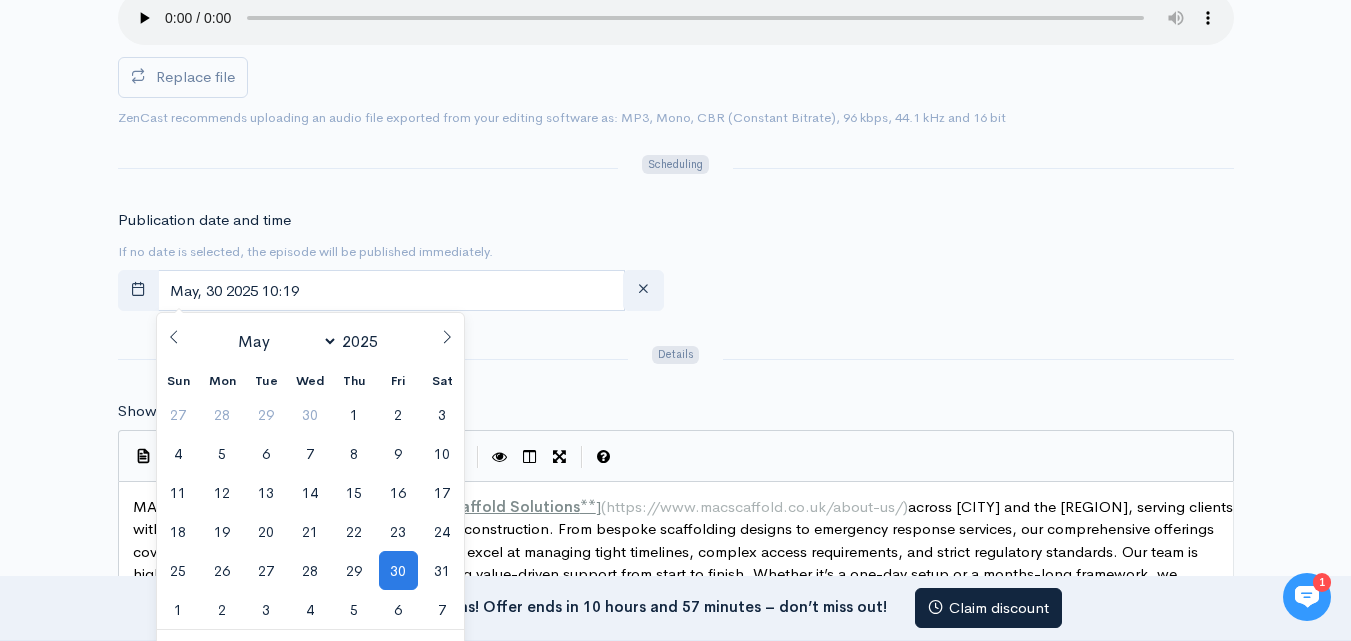 drag, startPoint x: 309, startPoint y: 348, endPoint x: 306, endPoint y: 358, distance: 10.440307 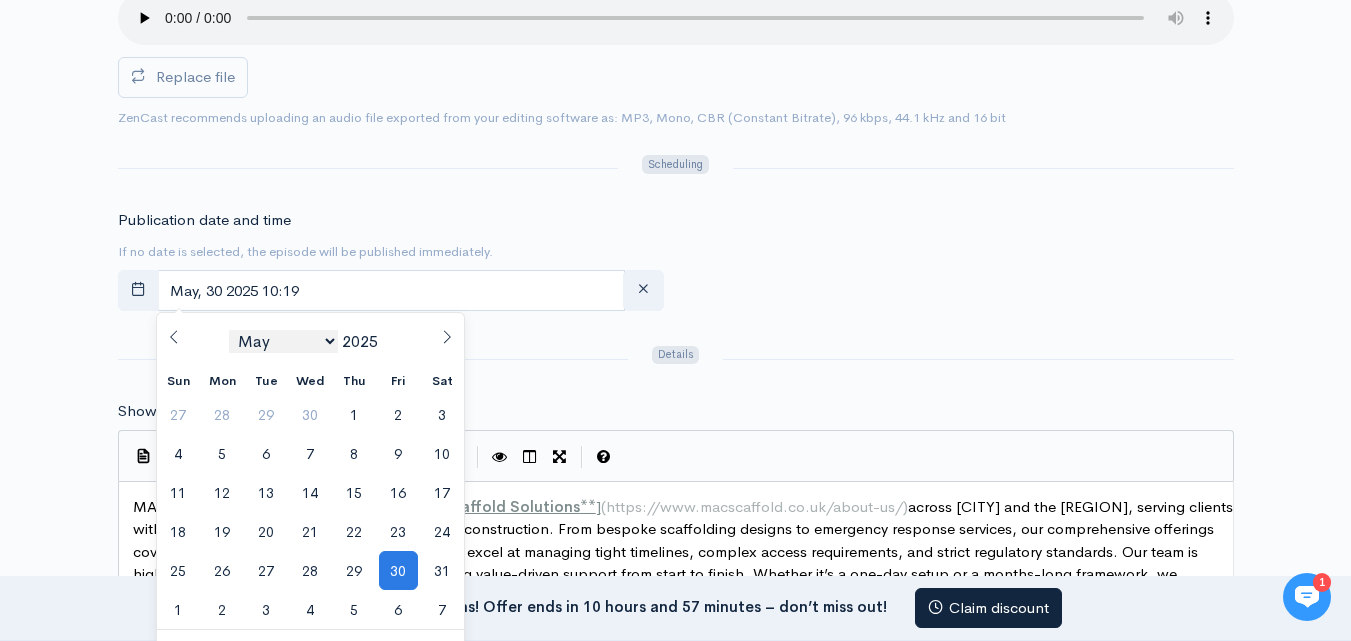 select on "7" 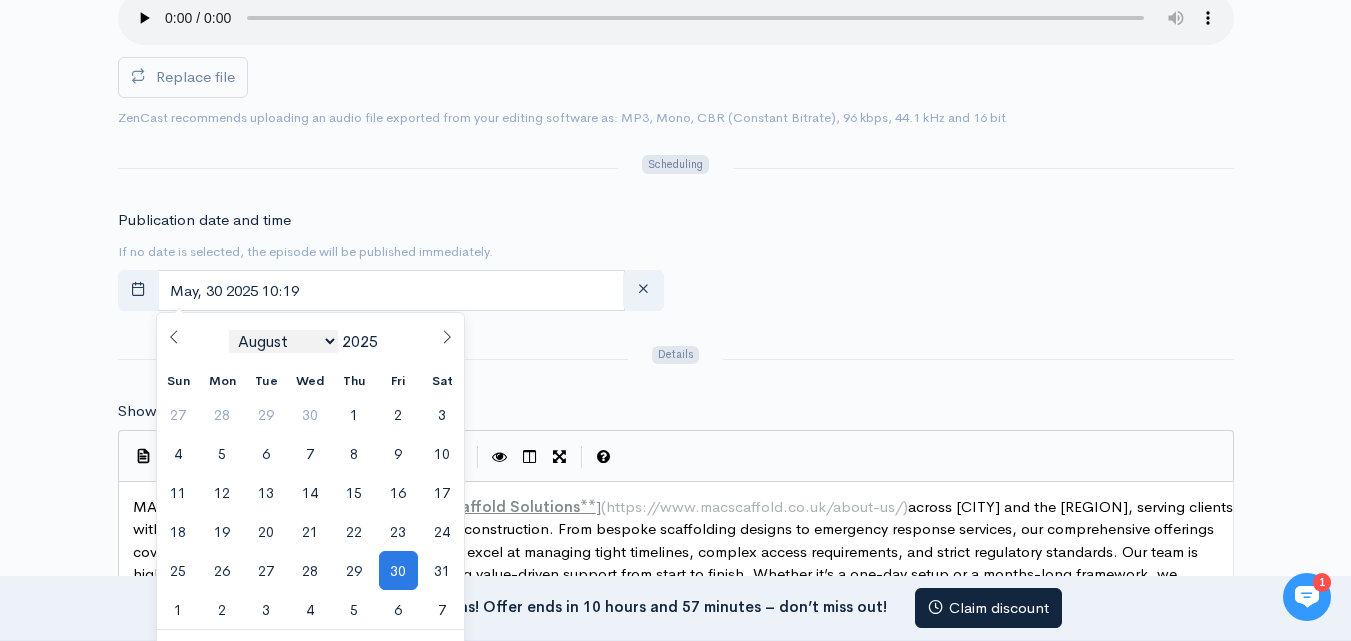click on "January February March April May June July August September October November December" at bounding box center [283, 341] 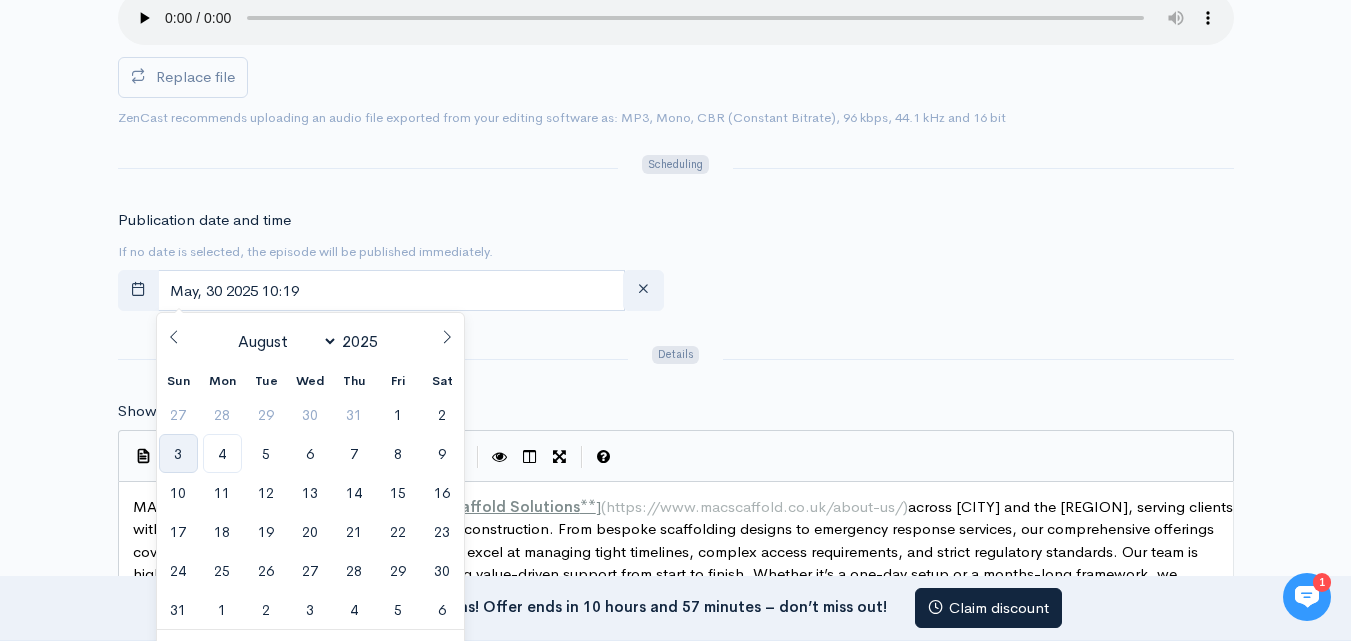 click on "3" at bounding box center (178, 453) 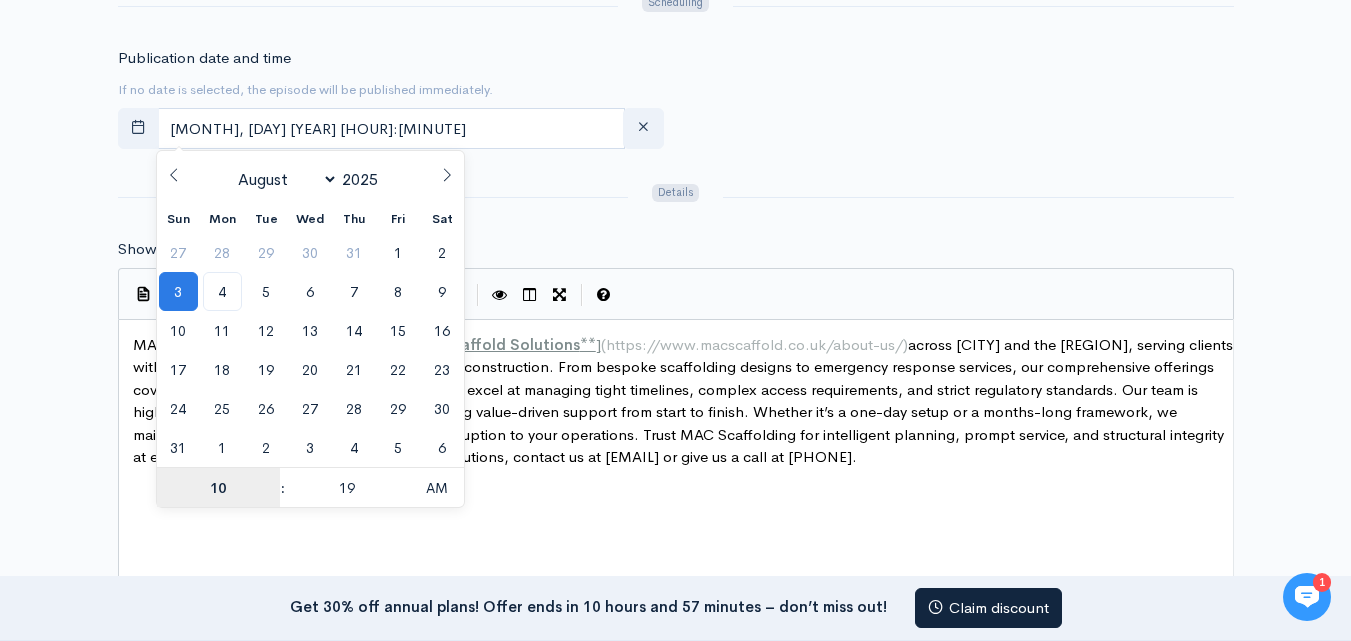 scroll, scrollTop: 1028, scrollLeft: 0, axis: vertical 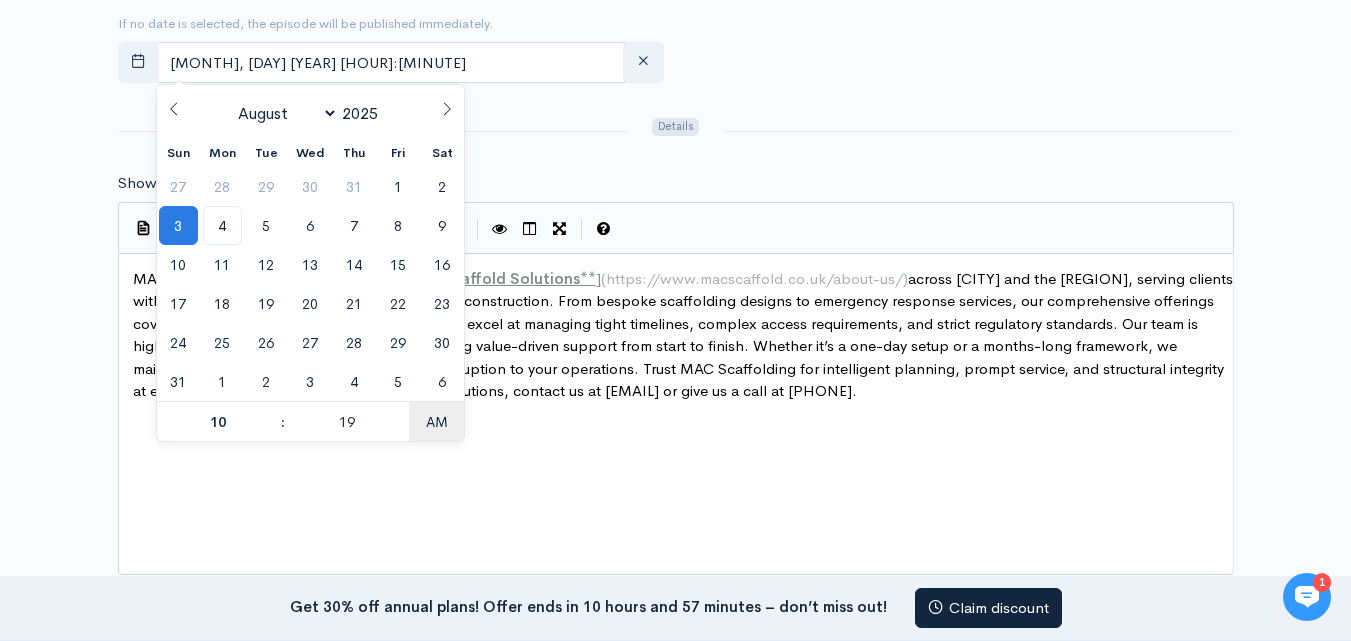 click on "AM" at bounding box center (436, 422) 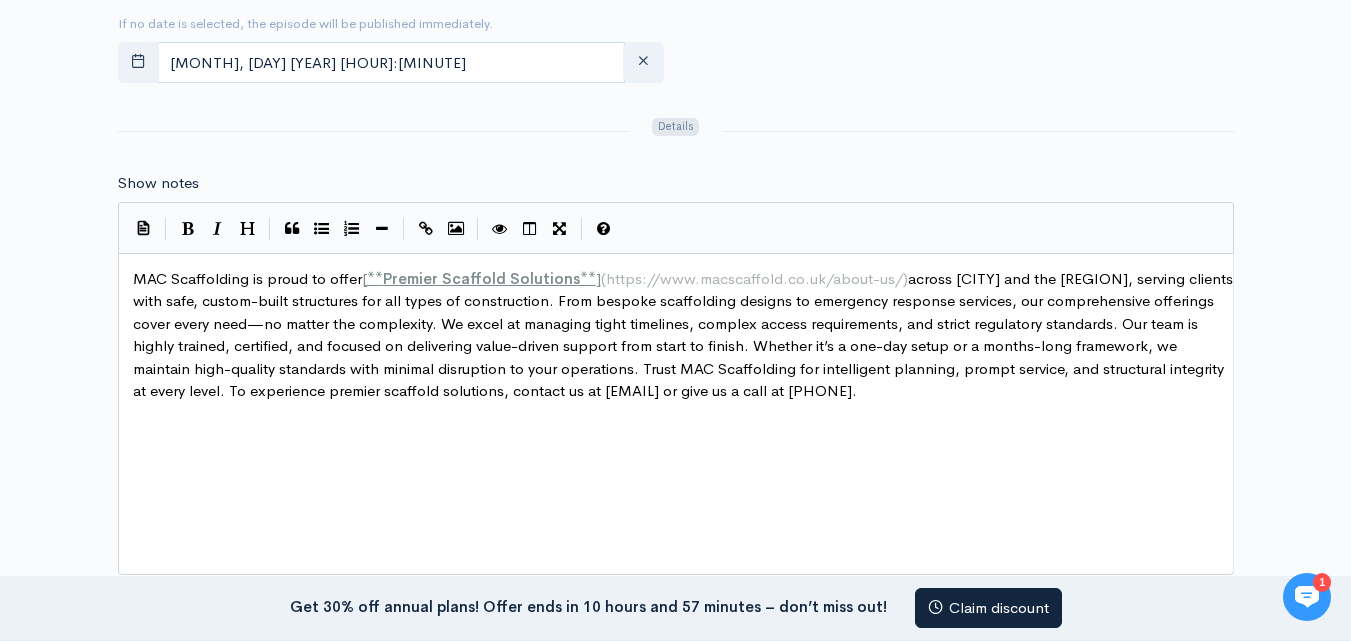 click on "Title   Premier Scaffold Solutions   Your episode title should  not  include your podcast
title, episode number, or season number.   Slug   premier-scaffold-solutions   The slug will be used in the URL for the episode.   Subtitle     No need to repeat the main title of the episode, it's best to add a little more context.   Artwork
If no artwork is selected your default podcast artwork will be used
Use the show's default artwork.     0               Audio     Audio file       Replace file                     0     ZenCast recommends uploading an audio file exported from your editing
software as: MP3, Mono, CBR (Constant Bitrate), 96 kbps, 44.1 kHz and 16 bit     Scheduling     Publication date and time   If no date is selected, the episode will be published immediately.     August, 03 2025 22:19         Details     Show notes   | | | | | xxxxxxxxxx   MAC Scaffolding is proud to offer  [ ** Premier Scaffold Solutions ** ] ( https://www.macscaffold.co.uk/about-us/ )" at bounding box center [676, 234] 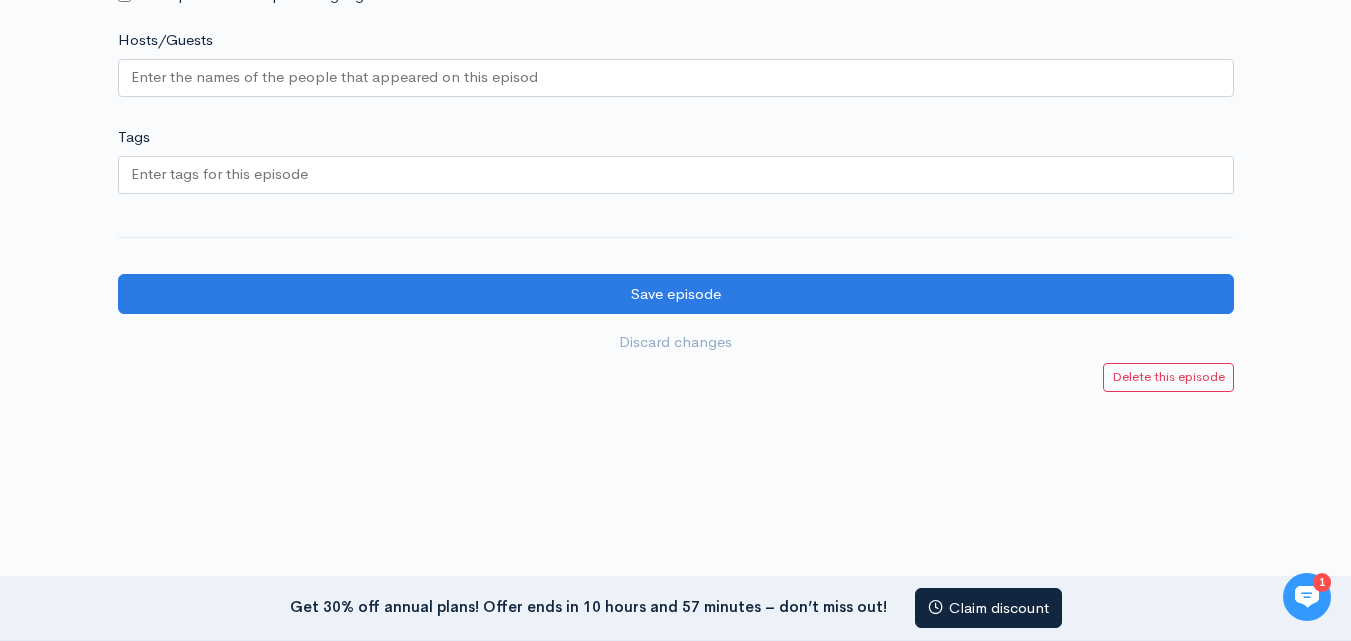 scroll, scrollTop: 1819, scrollLeft: 0, axis: vertical 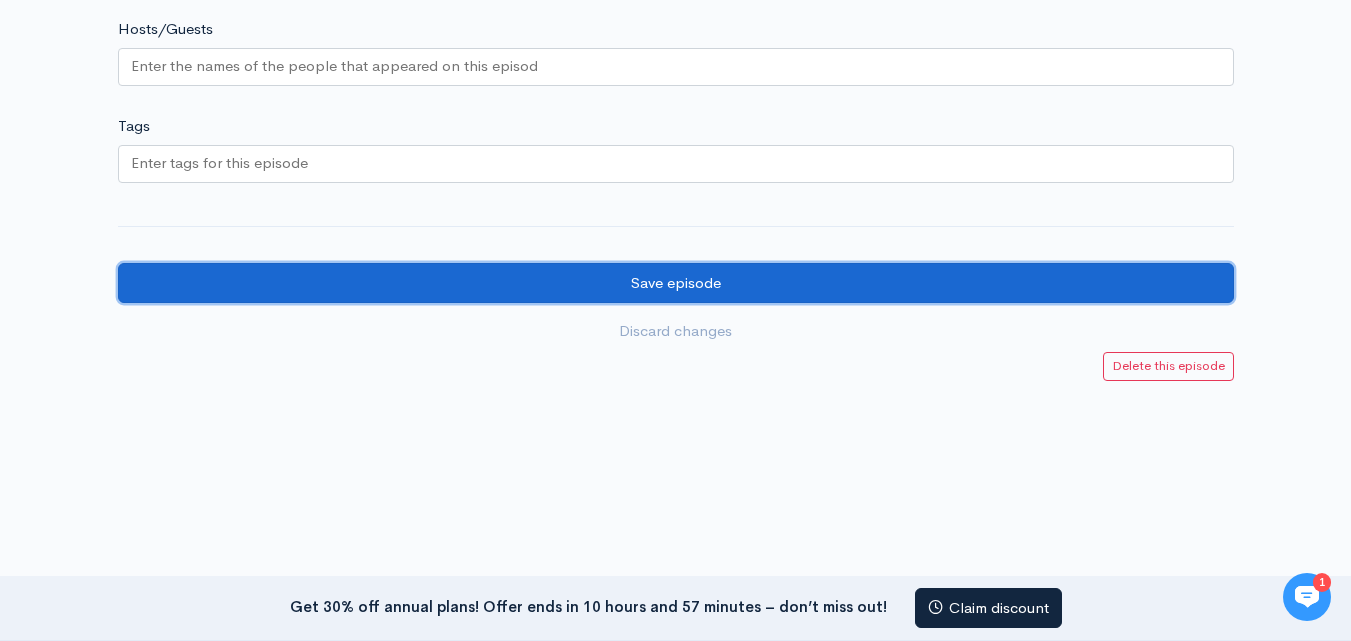 click on "Save episode" at bounding box center [676, 283] 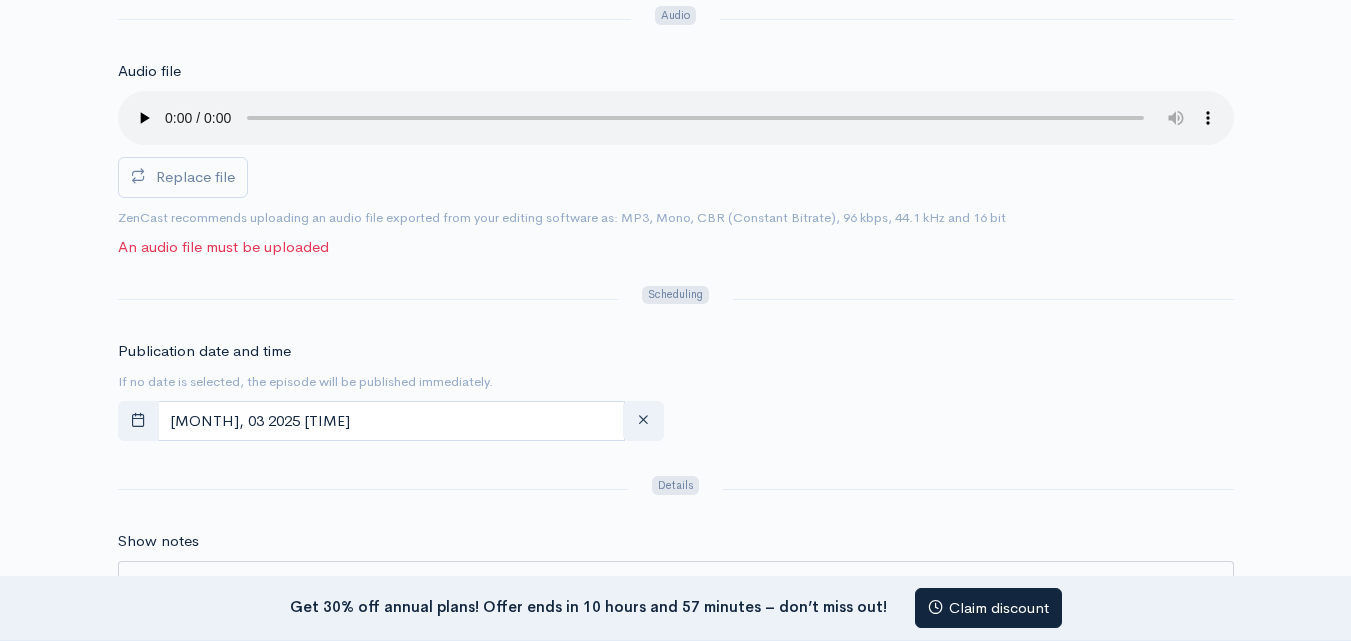 scroll, scrollTop: 700, scrollLeft: 0, axis: vertical 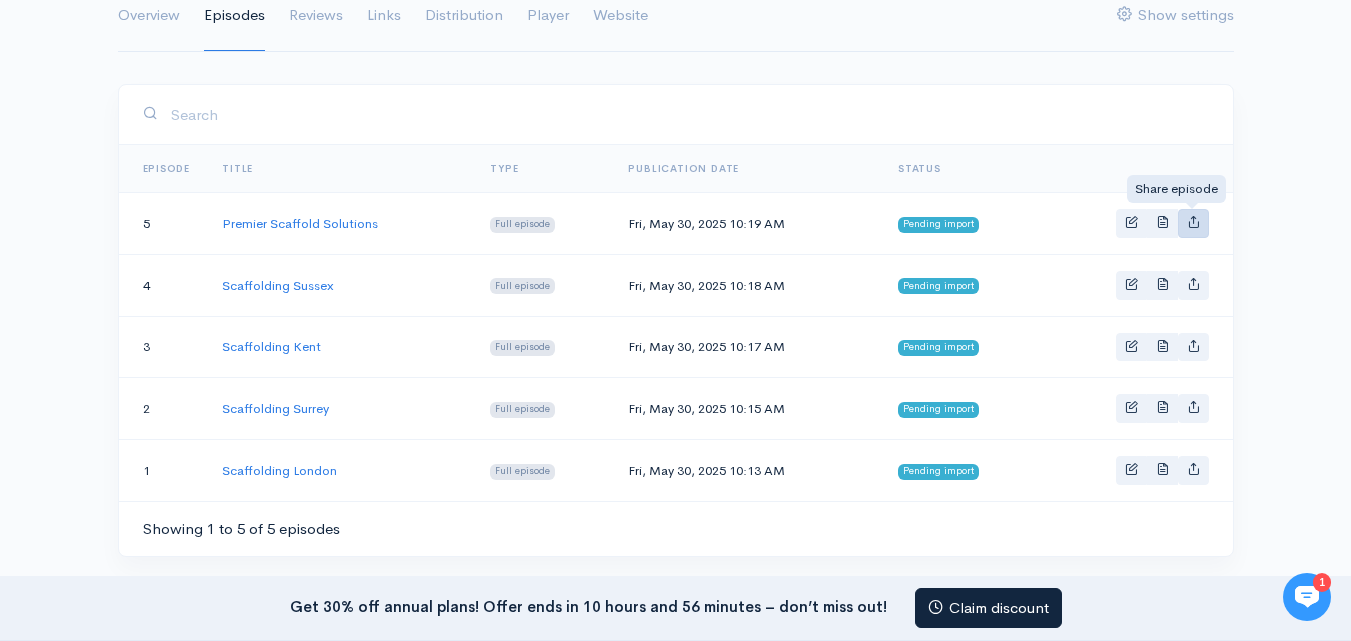 click at bounding box center [1193, 221] 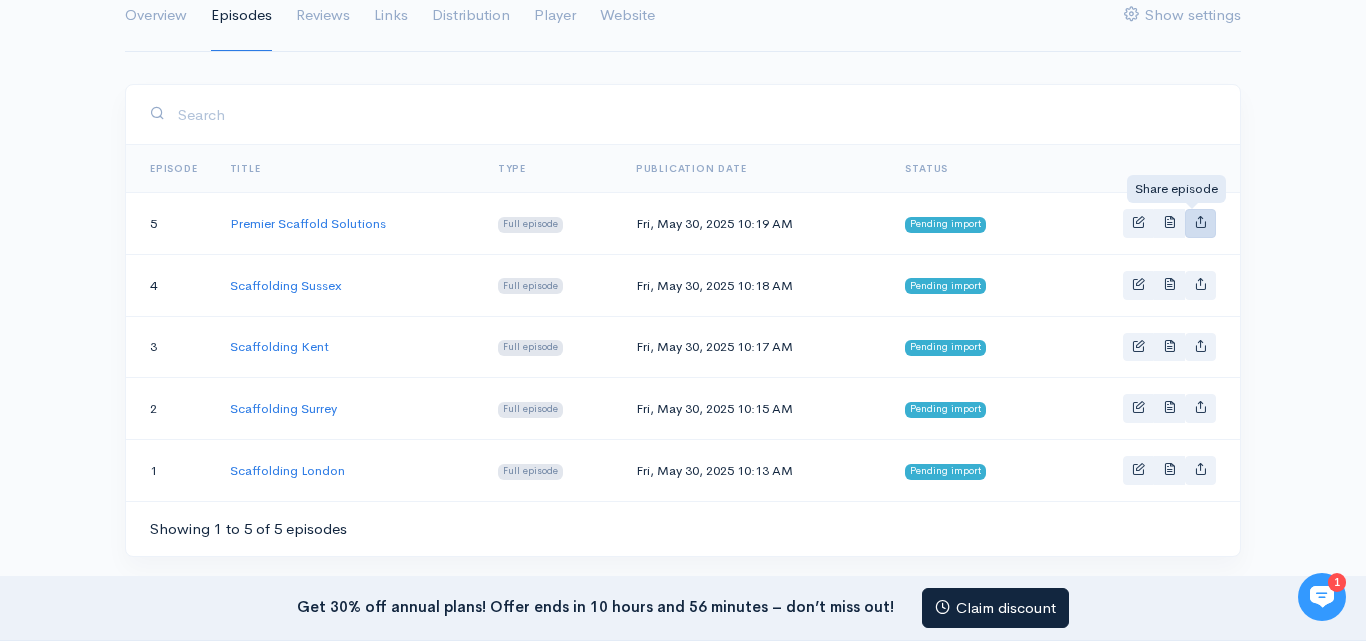 type on "https://mac-scaffolding.zencast.website/episodes/premier-scaffold-solutions" 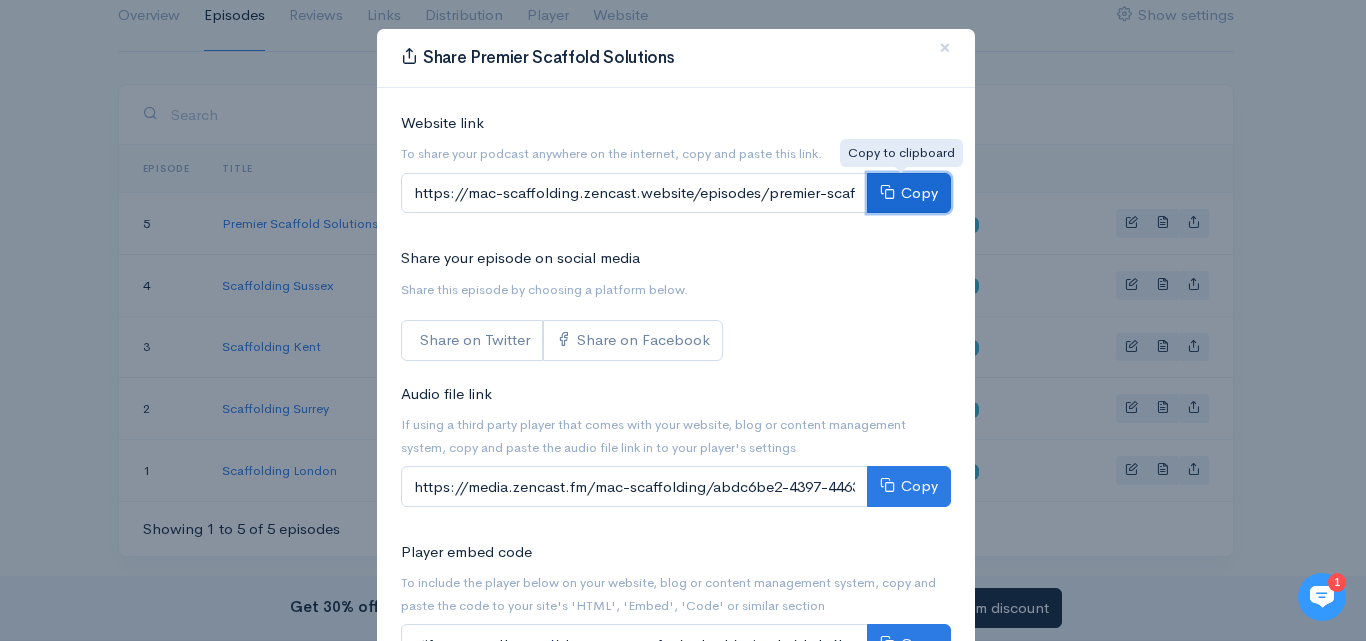 click on "Copy" at bounding box center [909, 193] 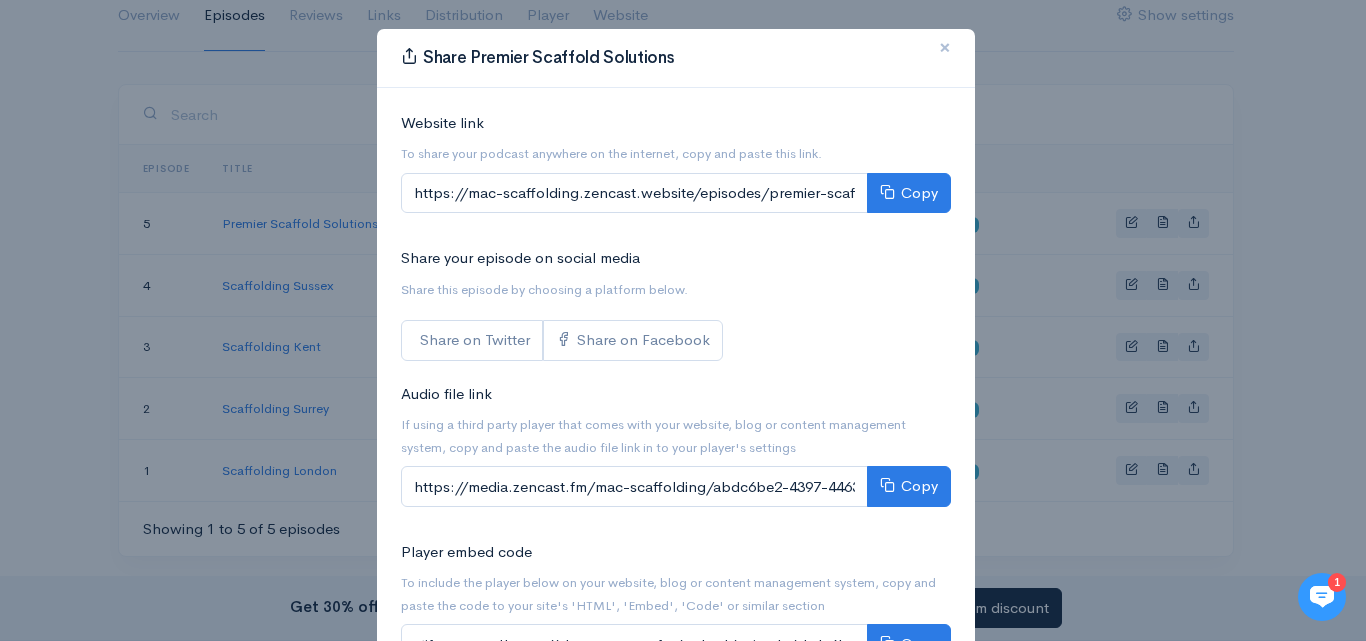click on "×" at bounding box center (945, 47) 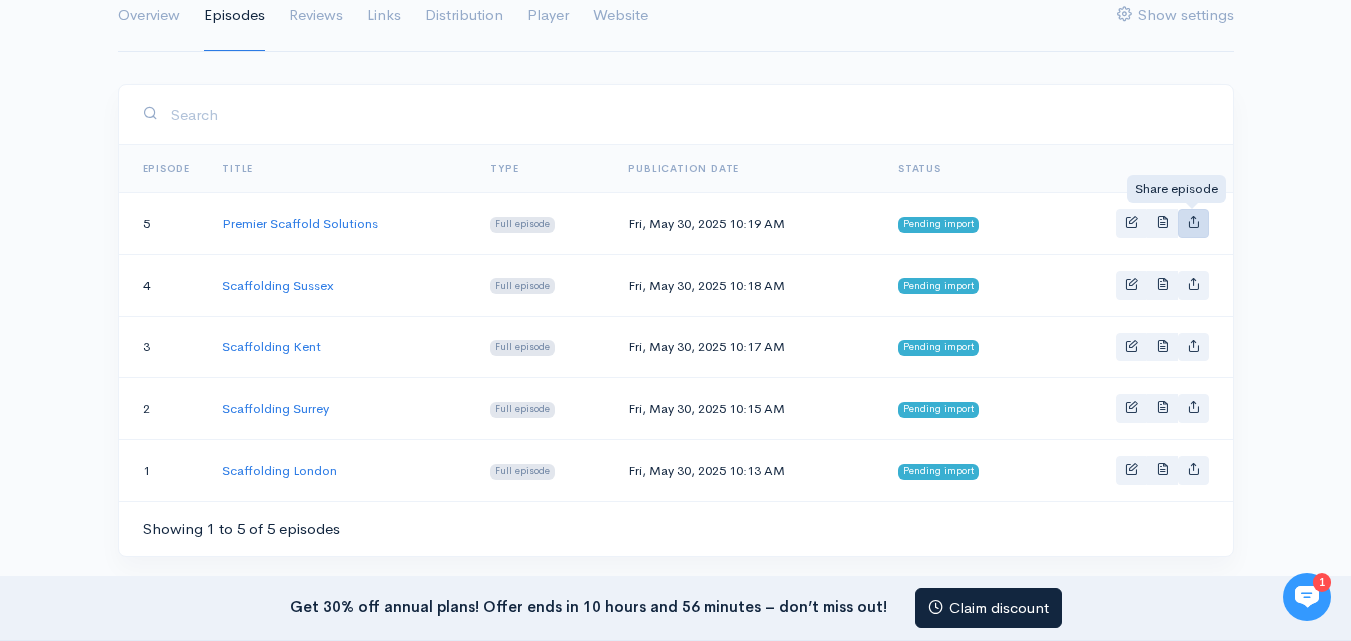 click at bounding box center (1193, 221) 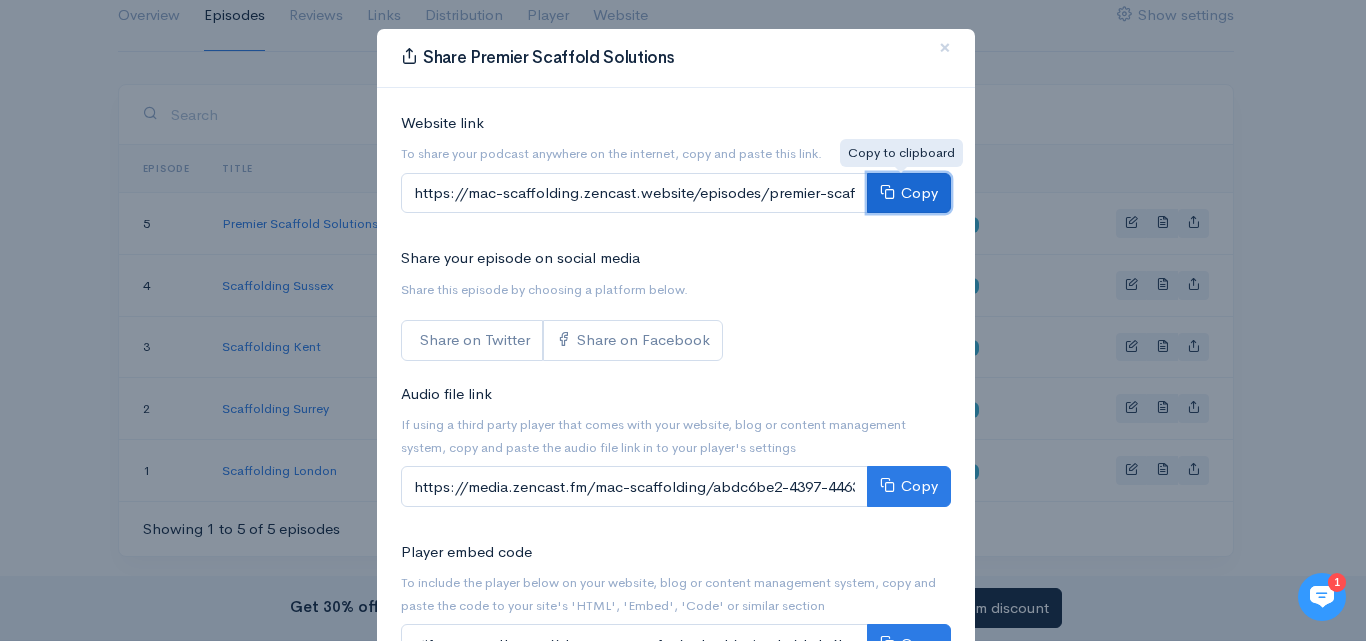 click on "Copy" at bounding box center (909, 193) 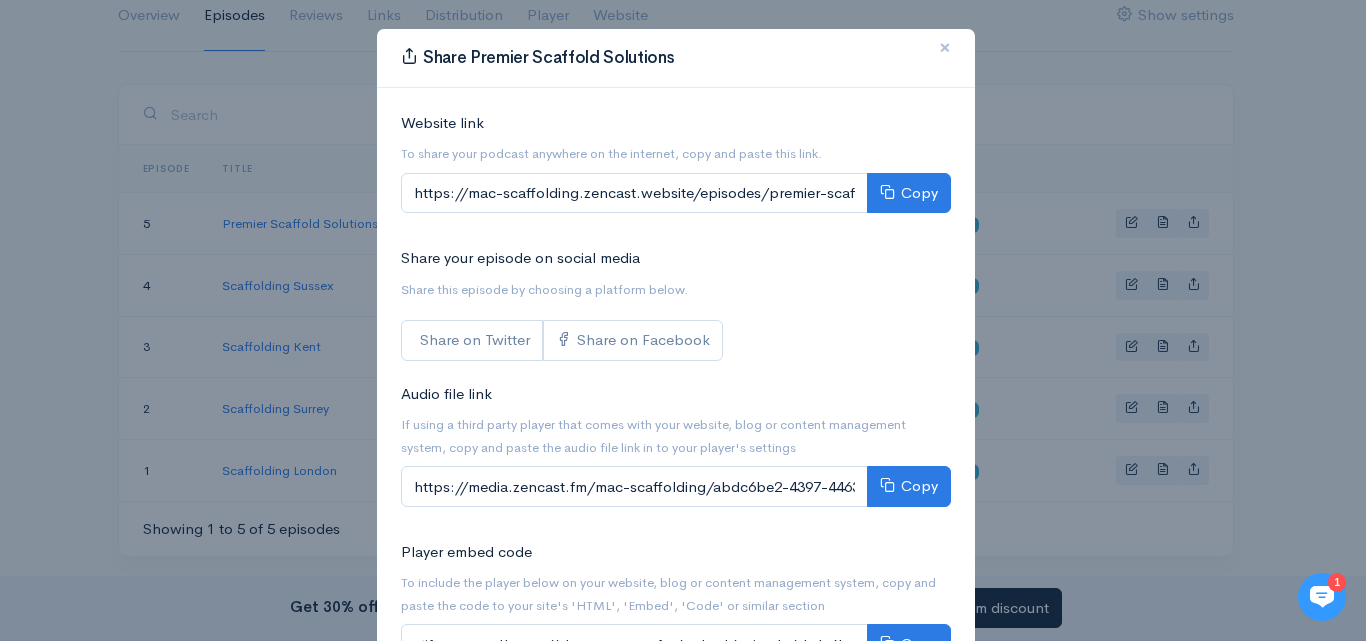 click on "×" at bounding box center (945, 47) 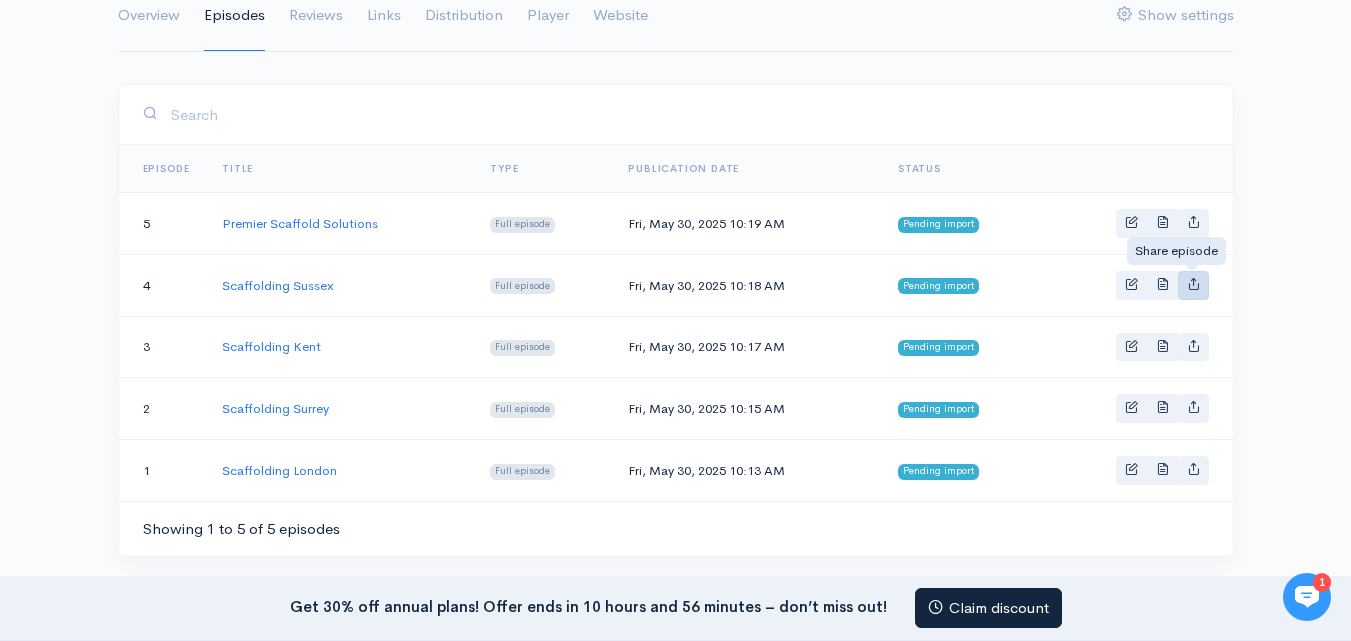 click at bounding box center [1193, 285] 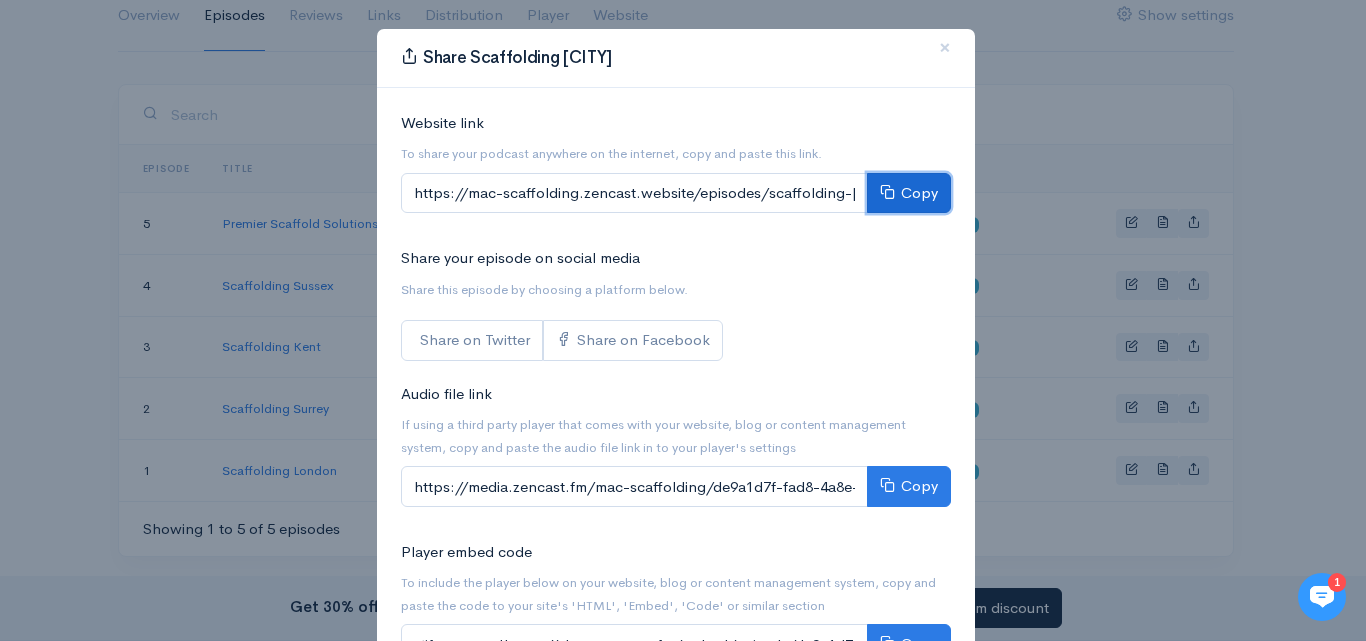 click on "Copy" at bounding box center [909, 193] 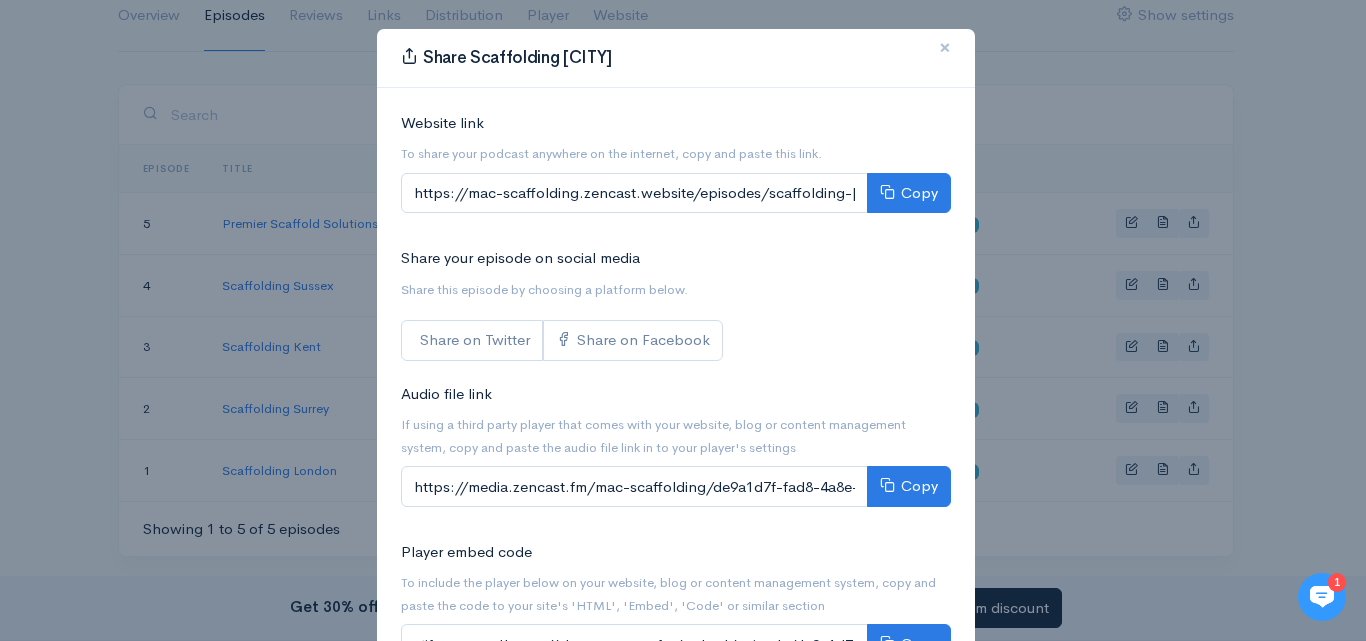click on "×" at bounding box center (945, 47) 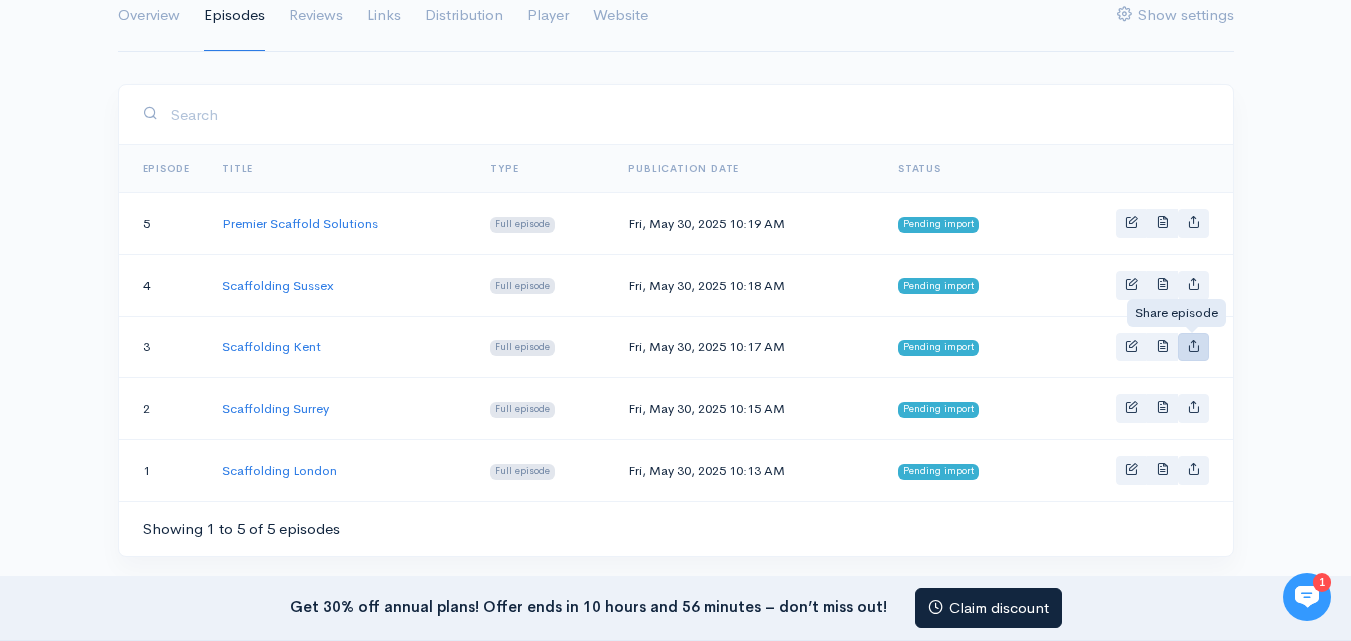 click at bounding box center (1193, 345) 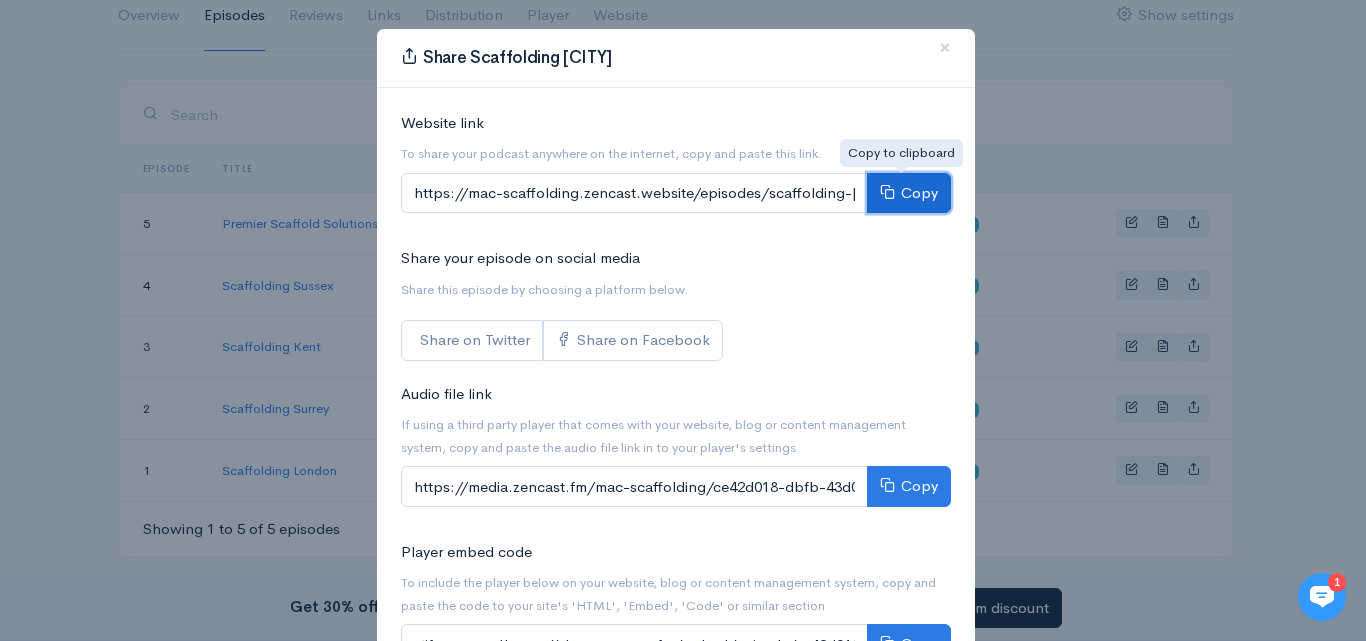 click on "Copy" at bounding box center [909, 193] 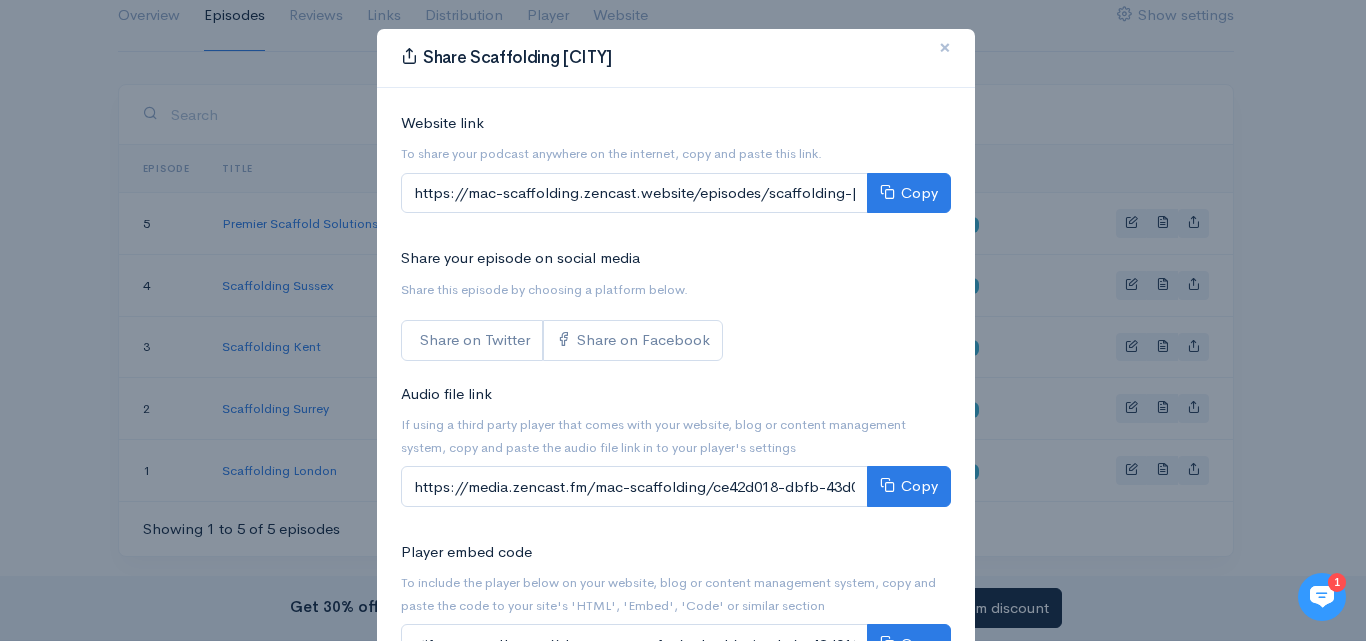 click on "×" at bounding box center [945, 47] 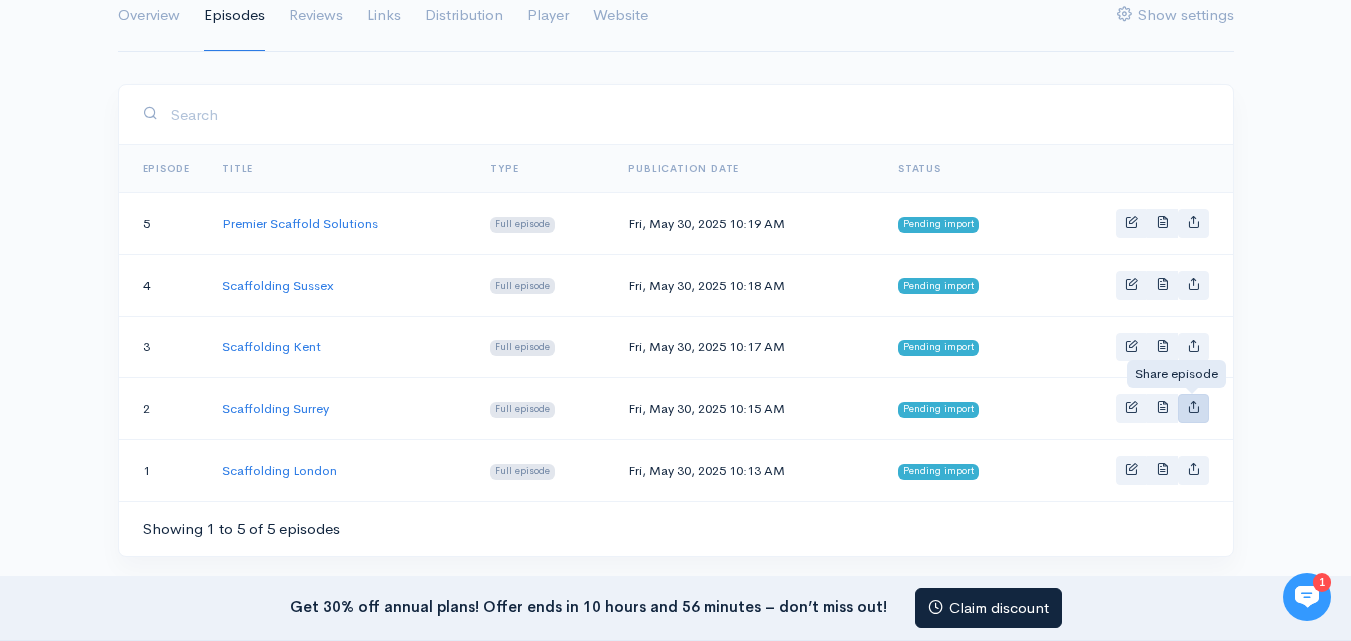 click at bounding box center [1193, 408] 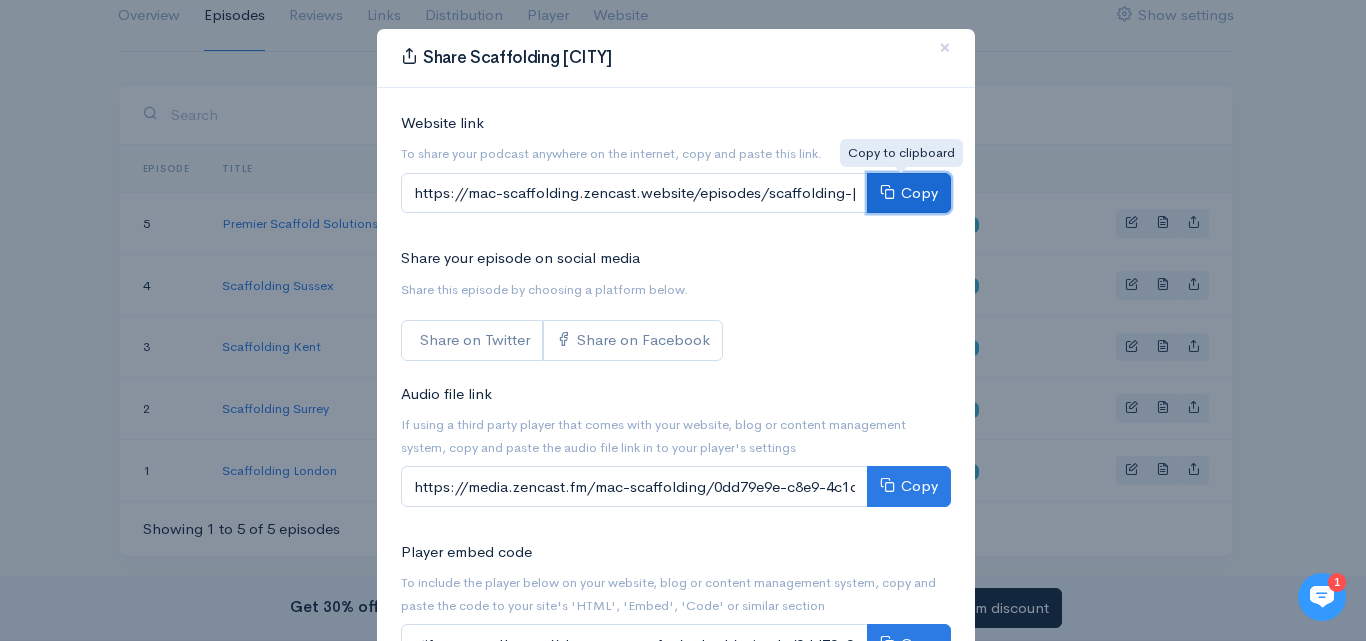 click on "Copy" at bounding box center [909, 193] 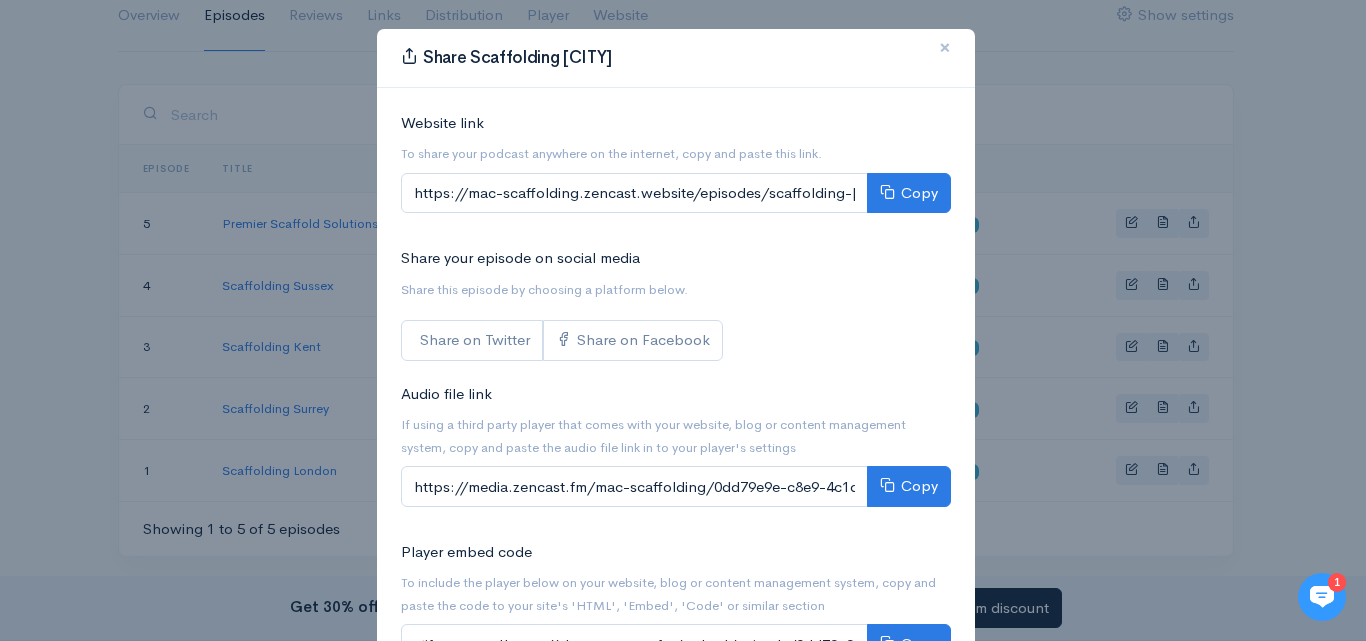 click on "×" at bounding box center [945, 47] 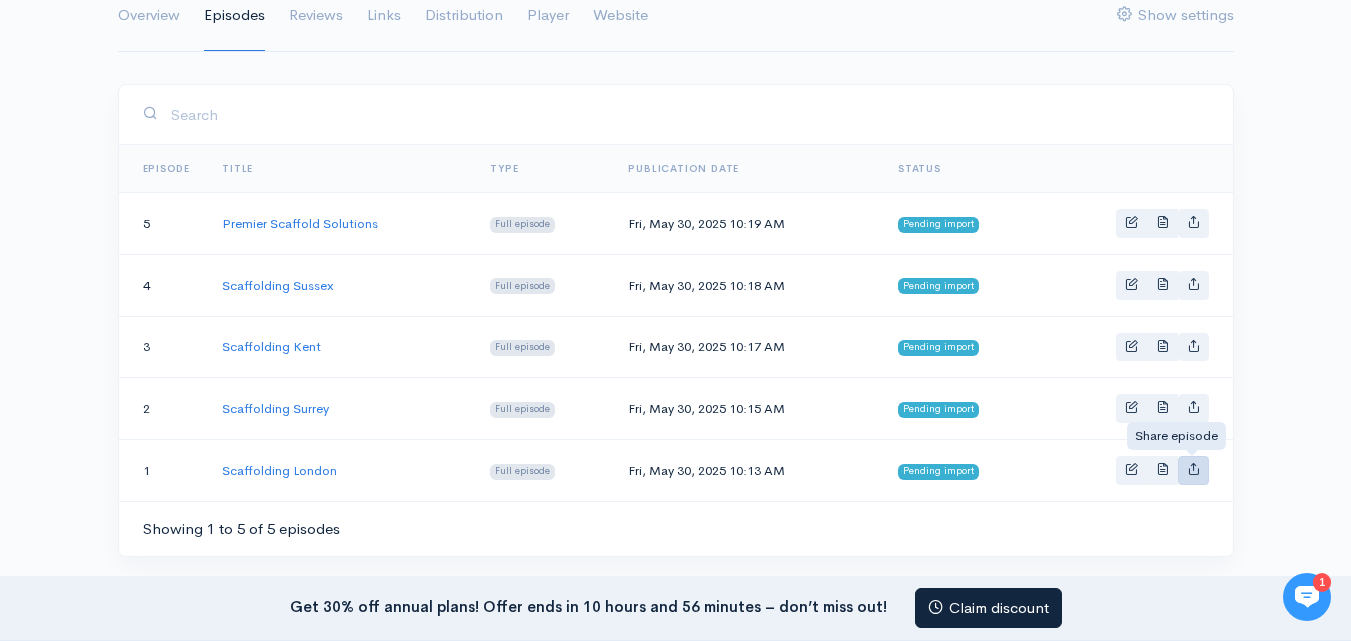click at bounding box center [1193, 468] 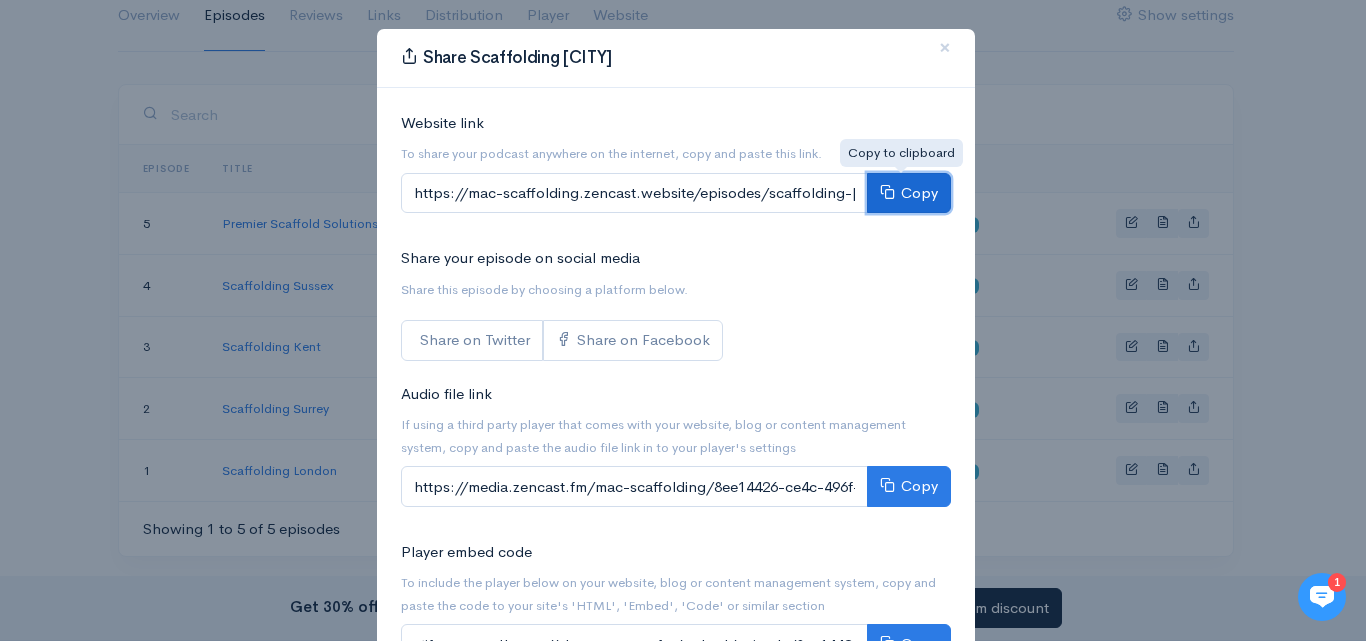 click on "Copy" at bounding box center (909, 193) 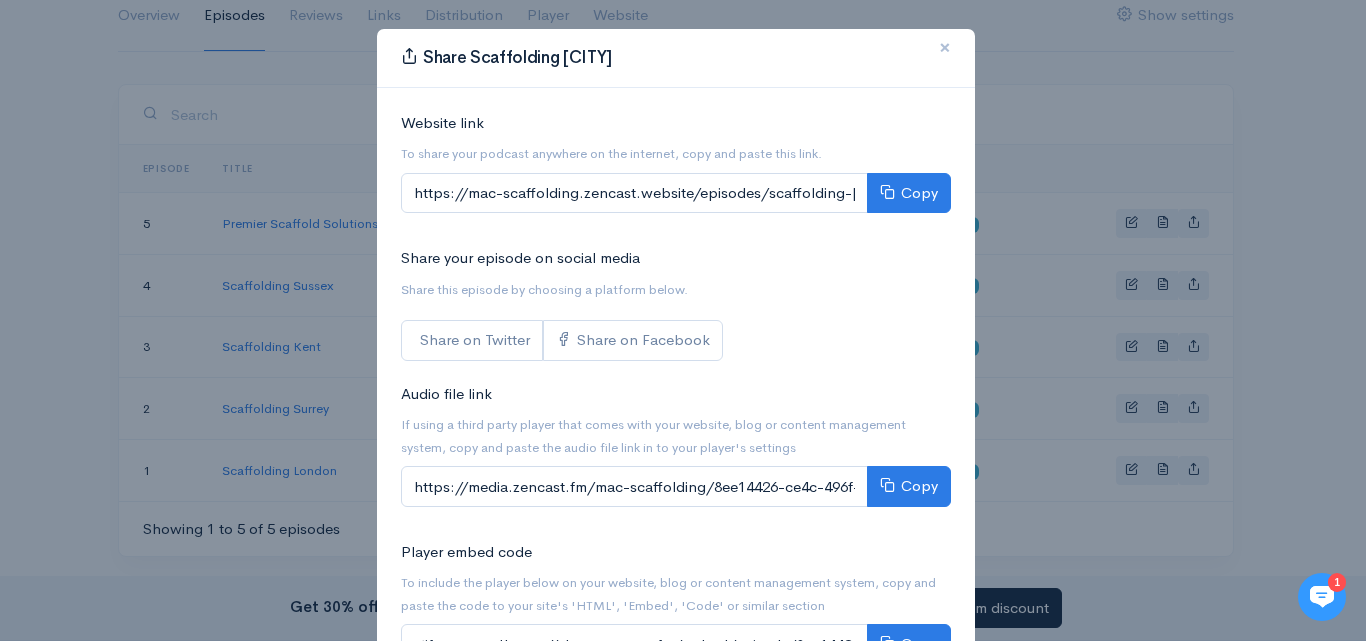 click on "×" at bounding box center (945, 47) 